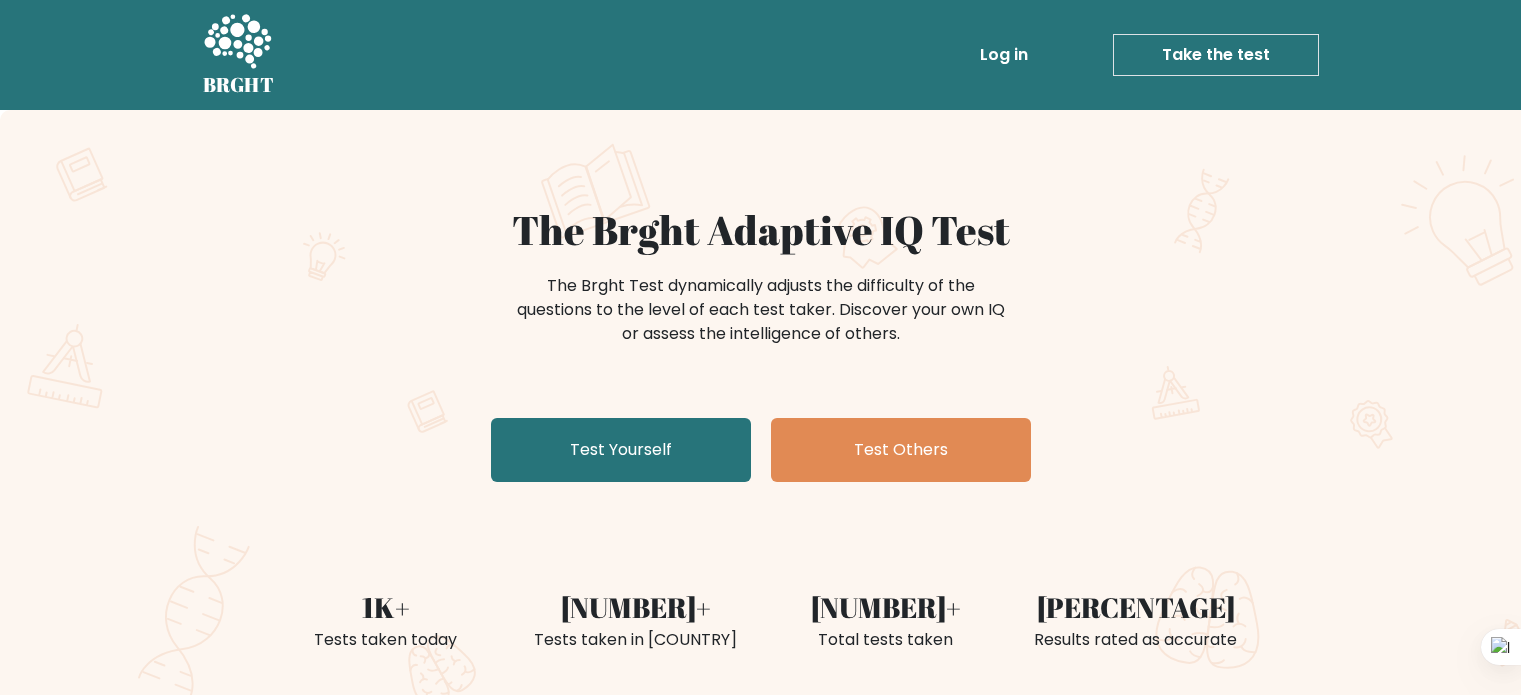 scroll, scrollTop: 0, scrollLeft: 0, axis: both 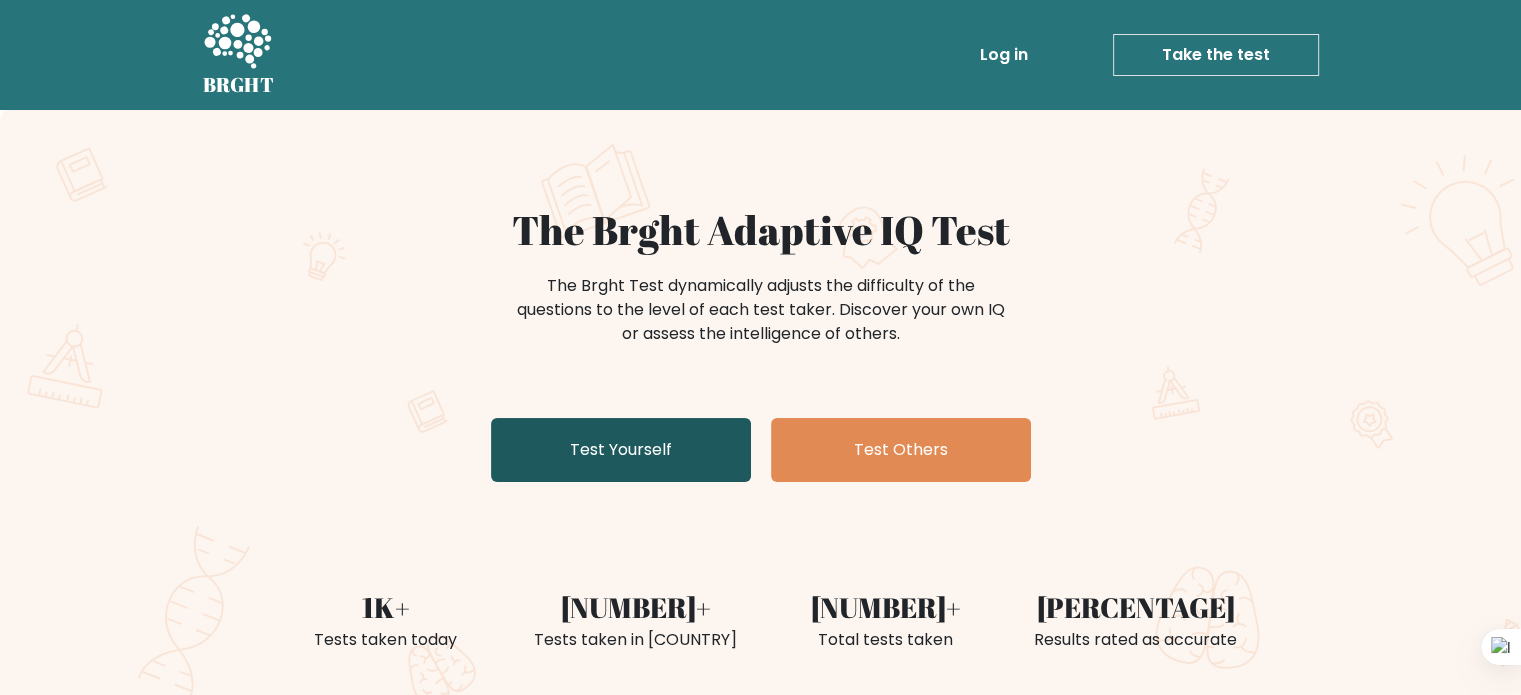 click on "Test Yourself" at bounding box center (621, 450) 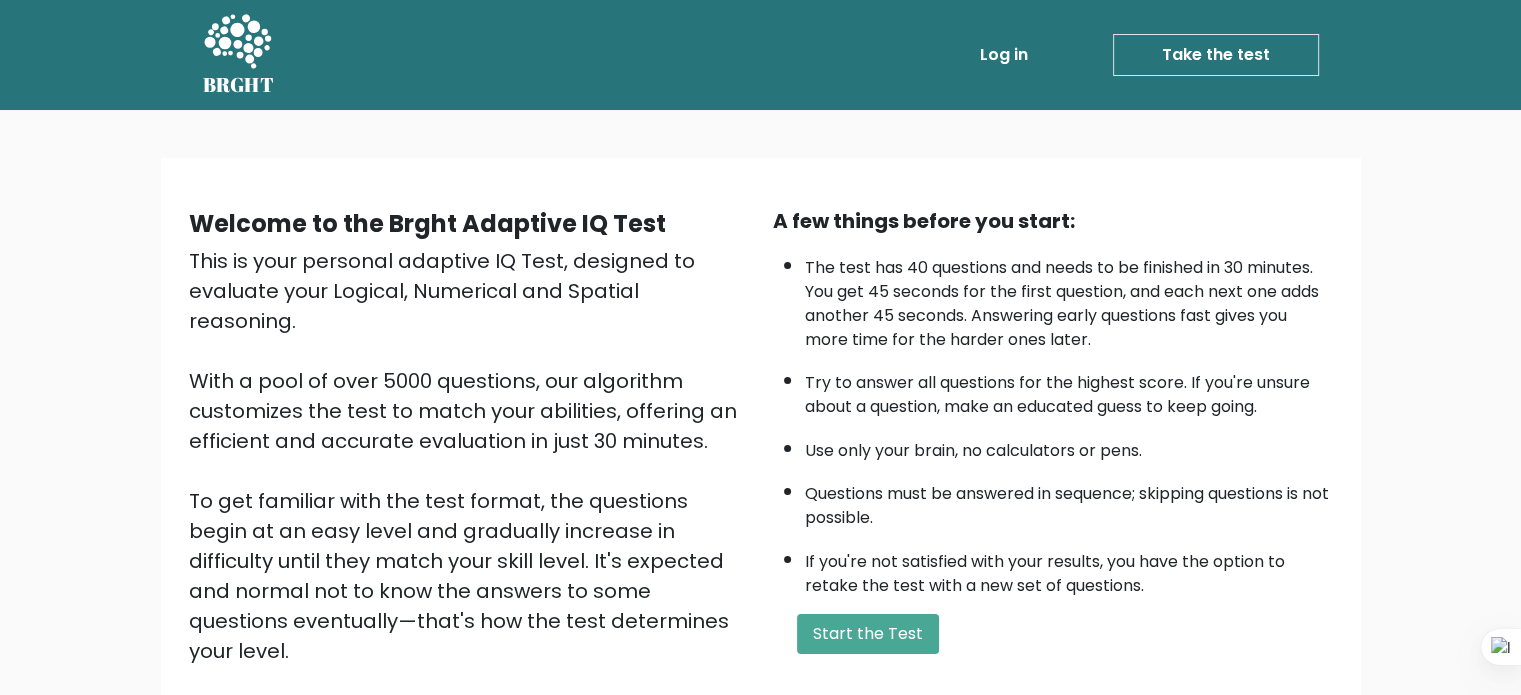 scroll, scrollTop: 100, scrollLeft: 0, axis: vertical 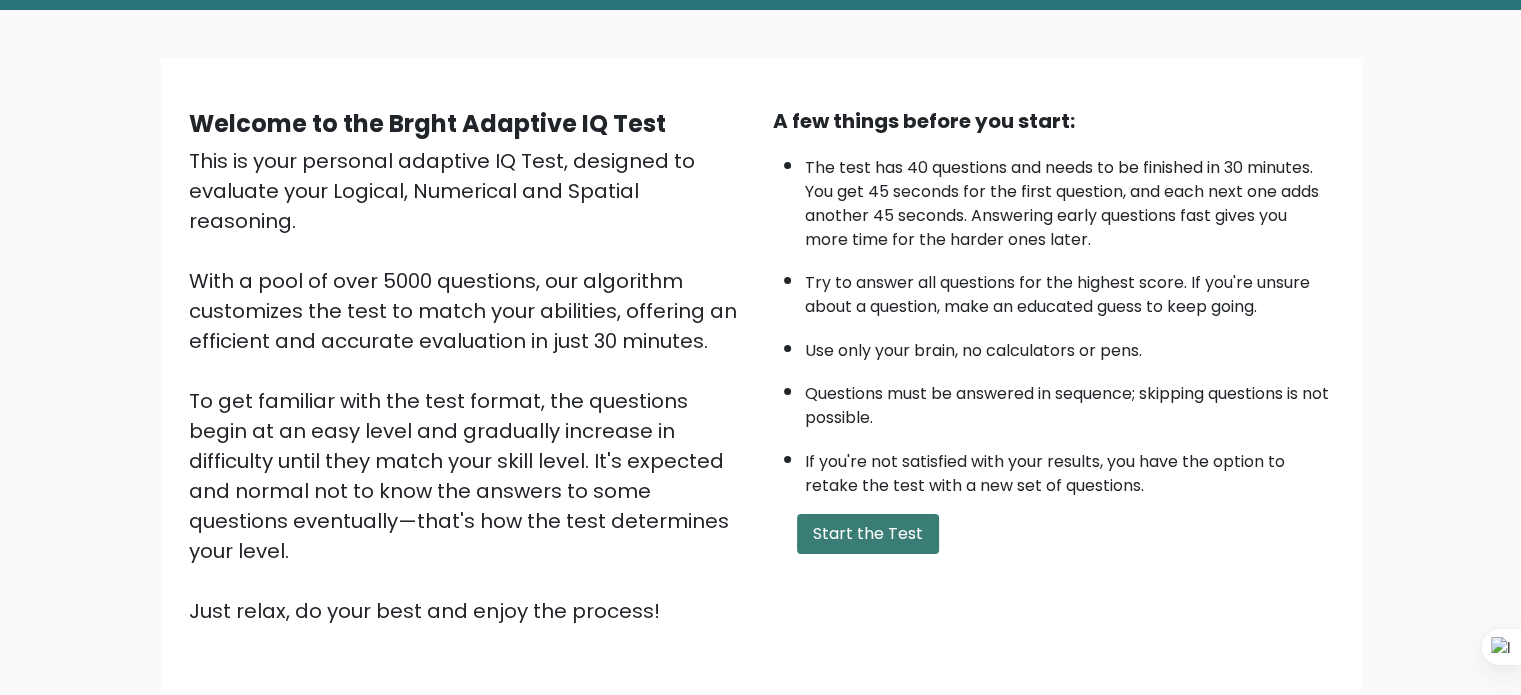 click on "Start the Test" at bounding box center (868, 534) 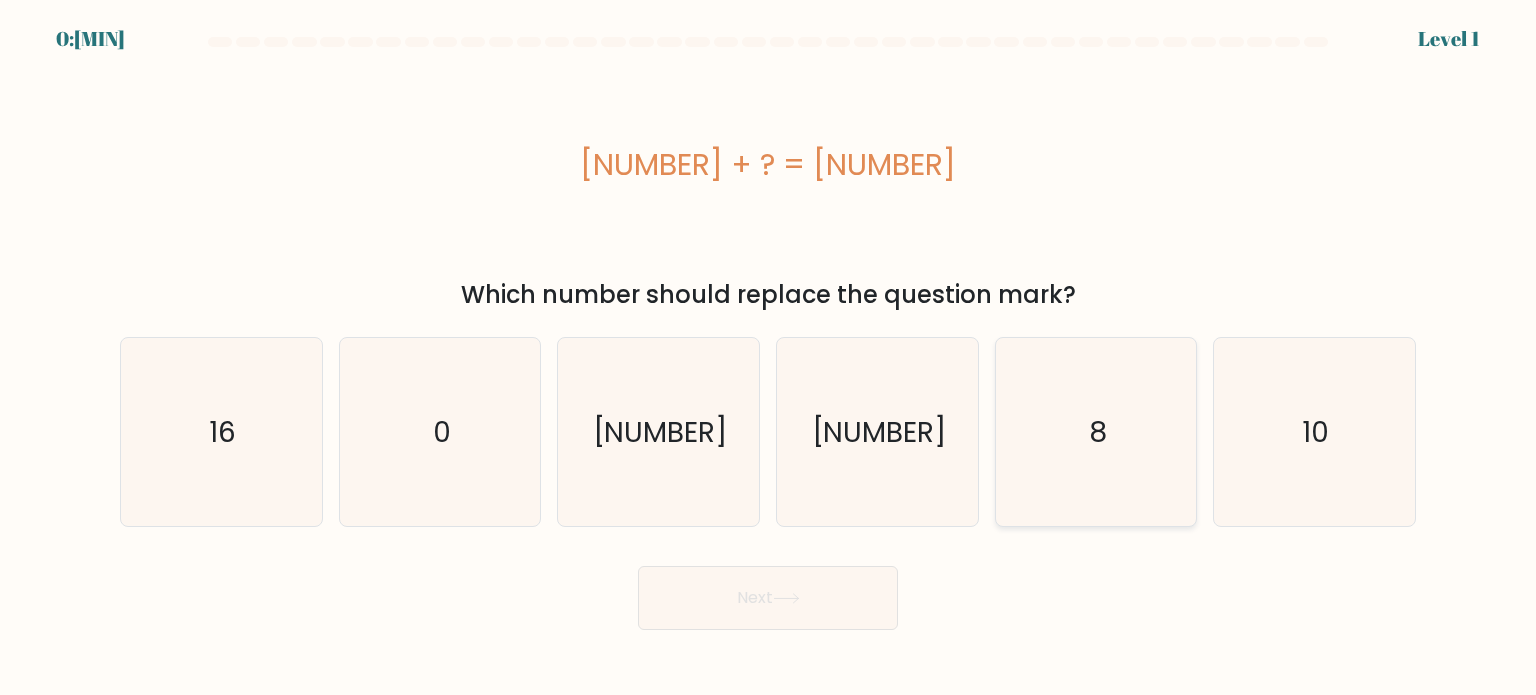 scroll, scrollTop: 0, scrollLeft: 0, axis: both 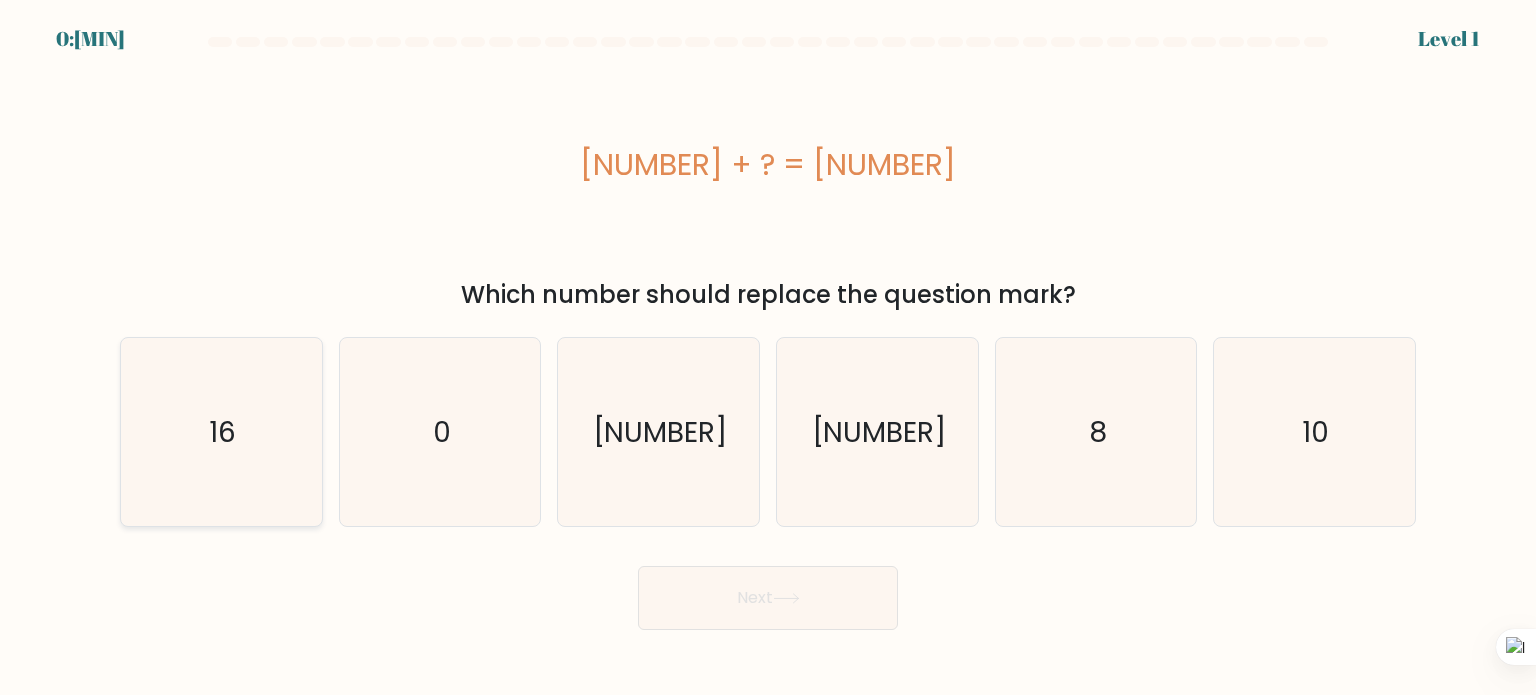 click on "16" at bounding box center [223, 431] 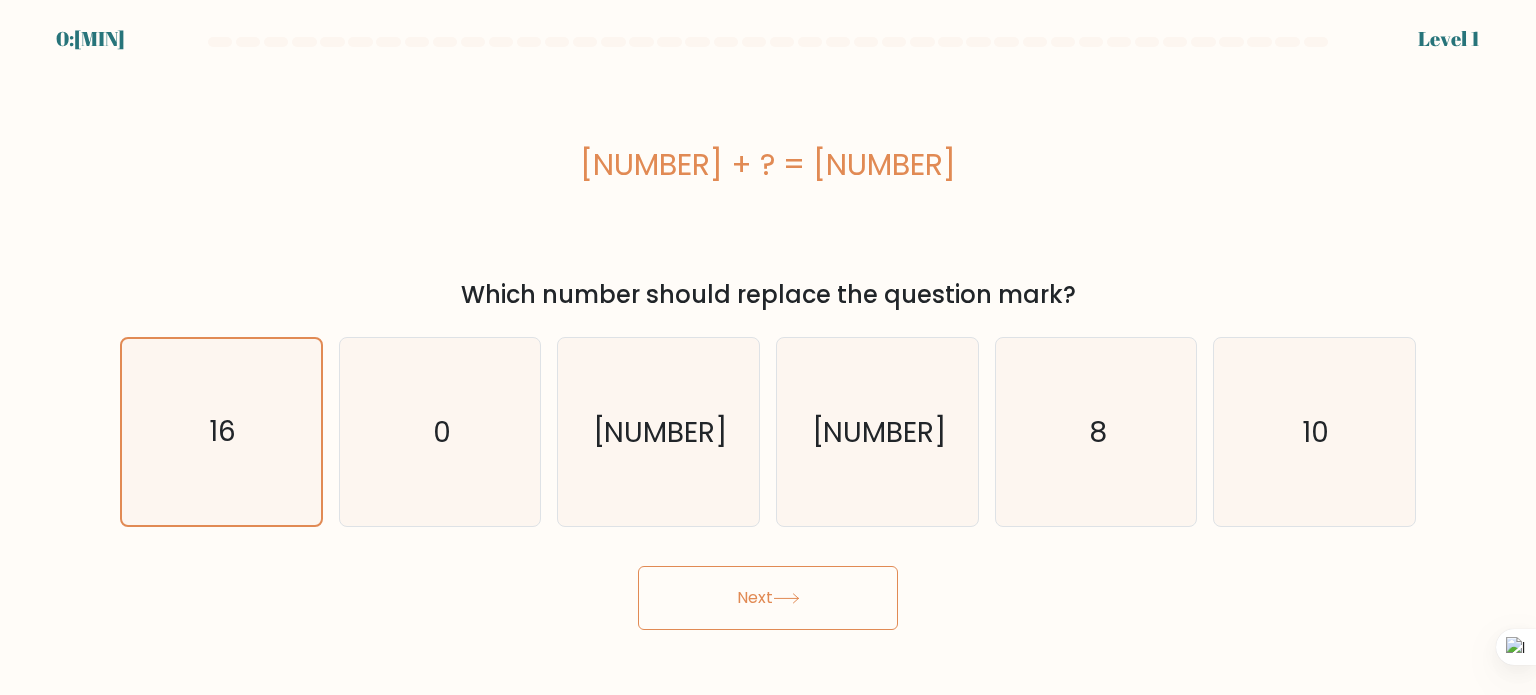 click on "Next" at bounding box center (768, 598) 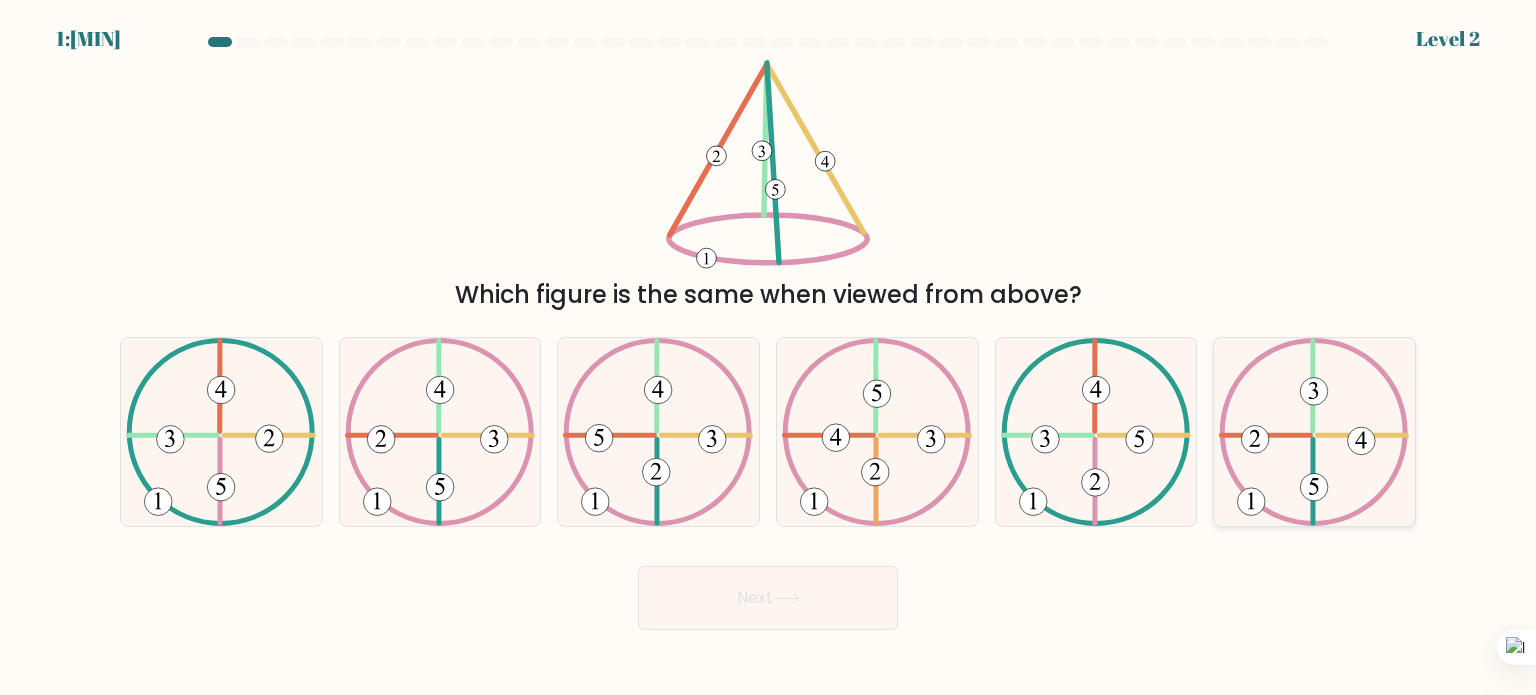 click at bounding box center (1314, 432) 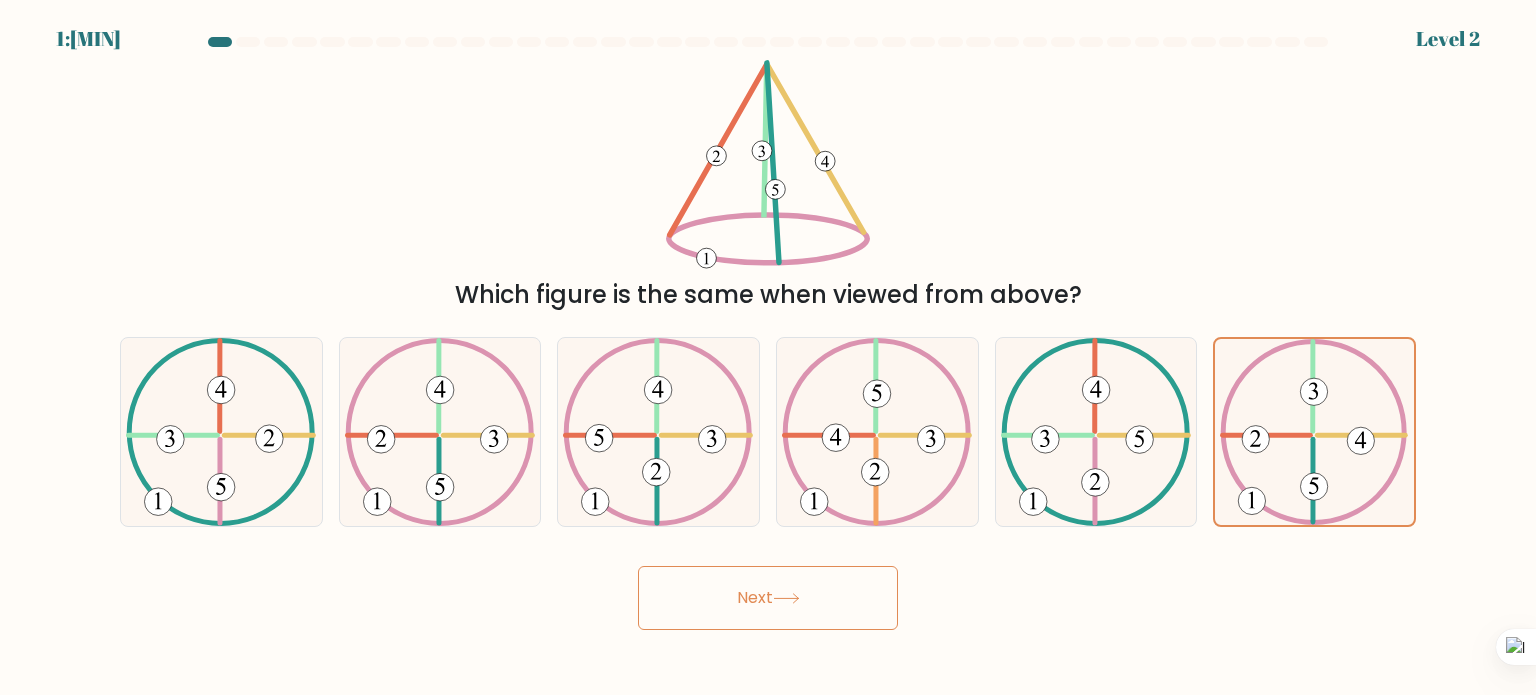 click on "Next" at bounding box center (768, 598) 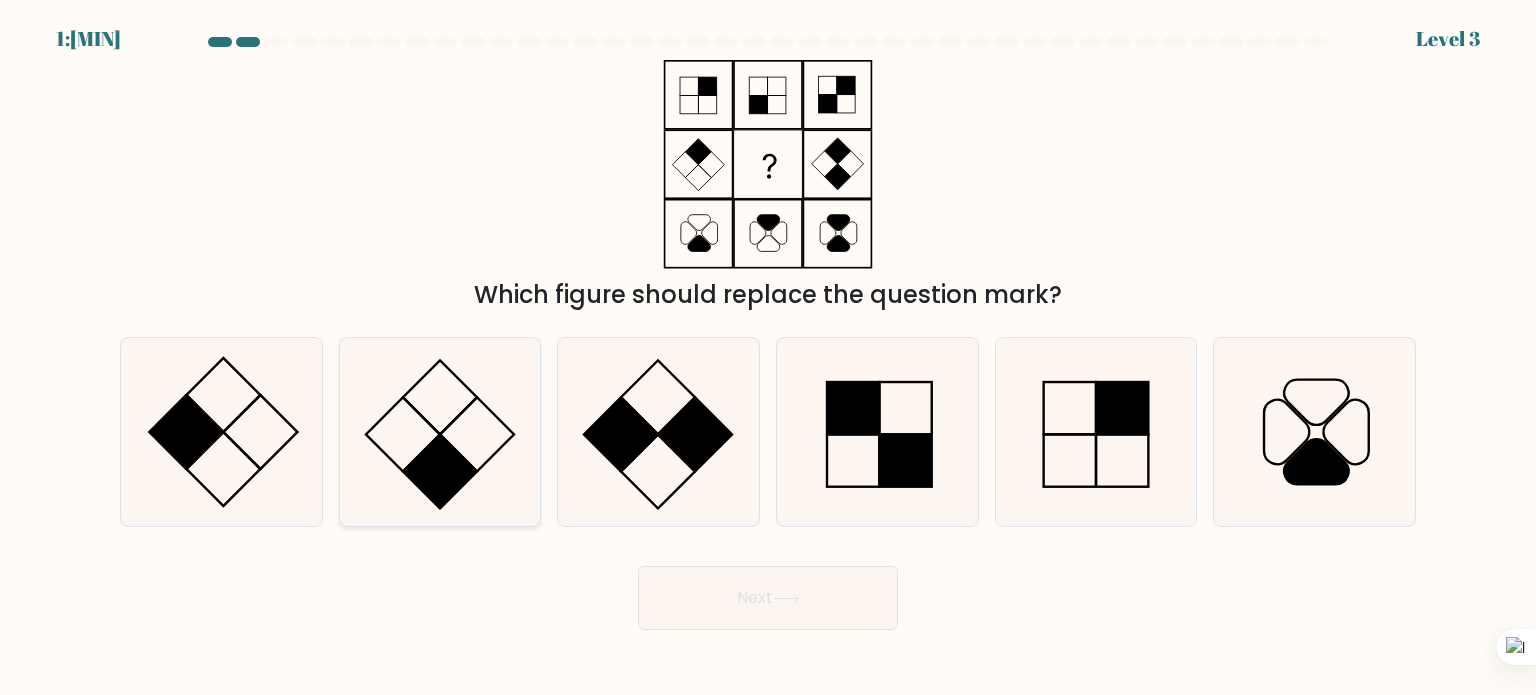 click at bounding box center [440, 432] 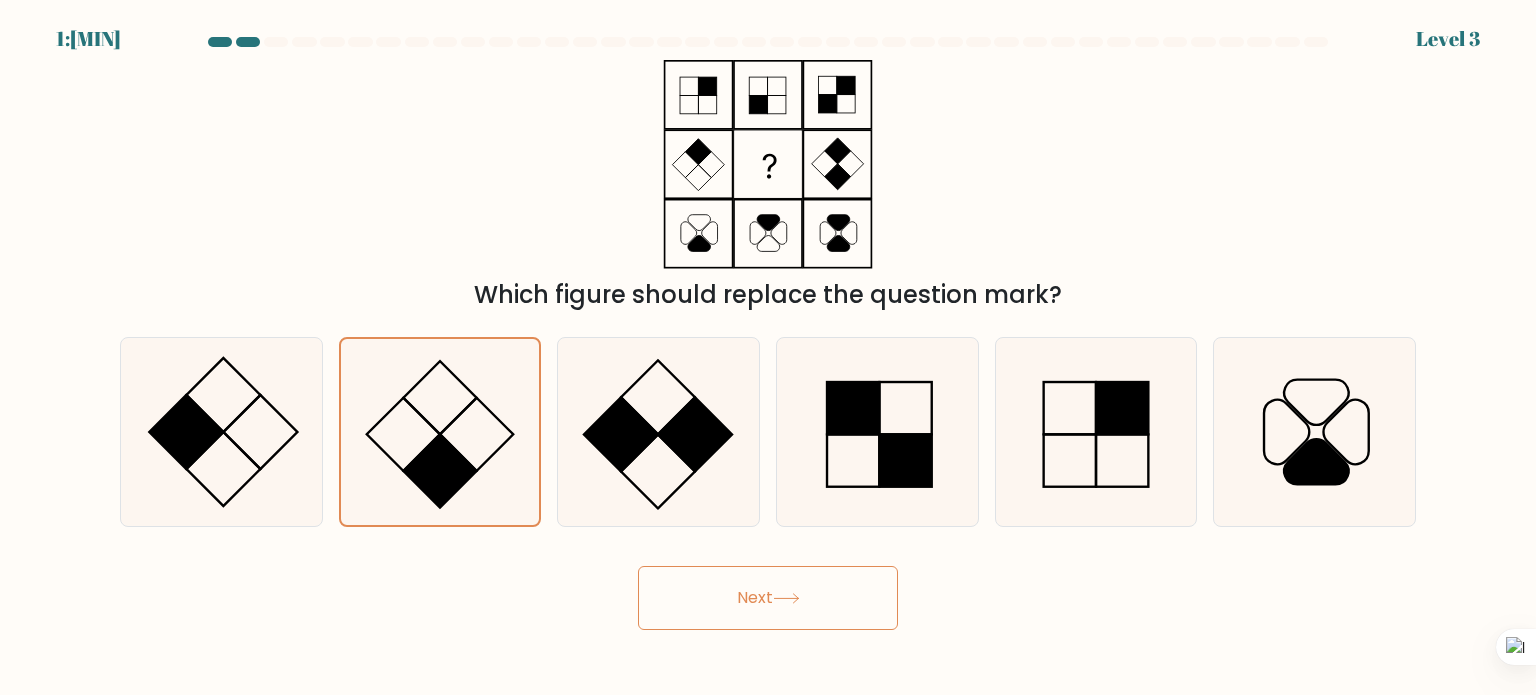 click on "Next" at bounding box center (768, 598) 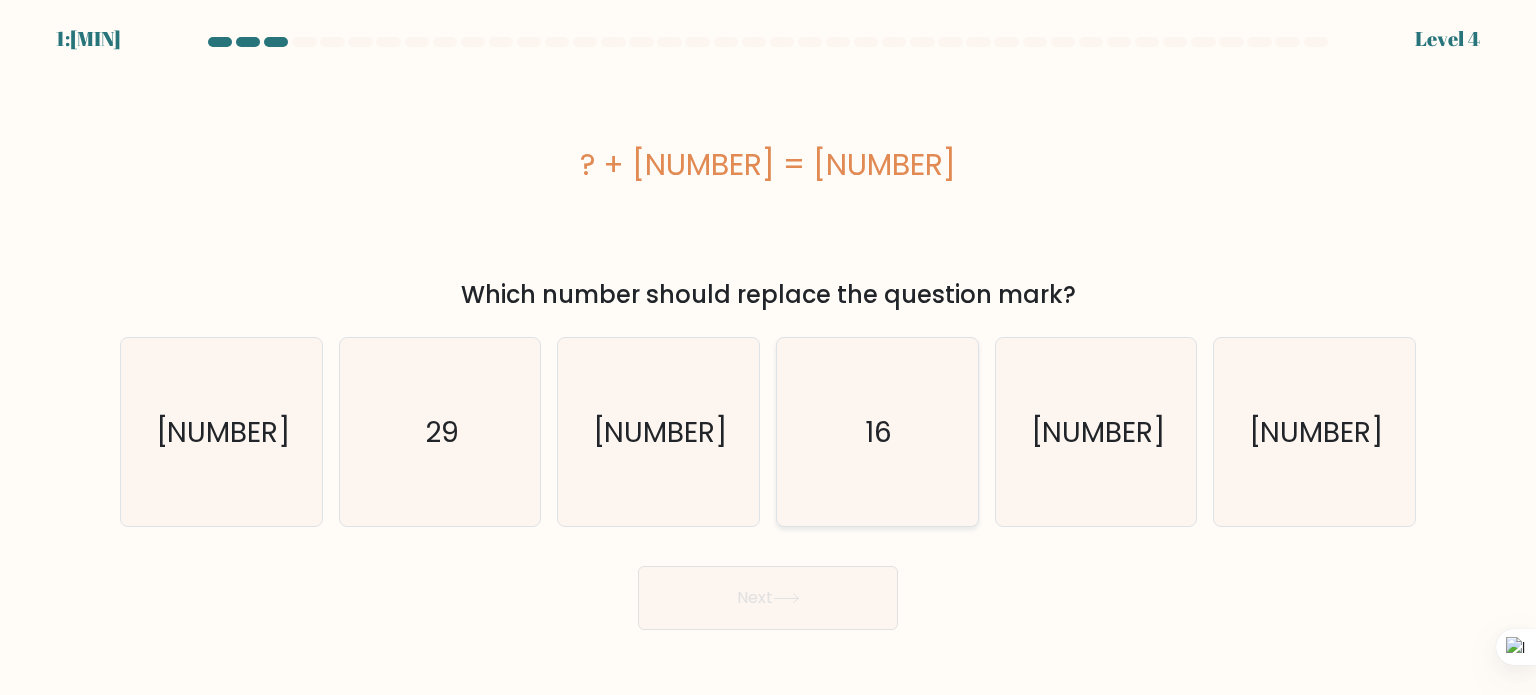 click on "16" at bounding box center (877, 432) 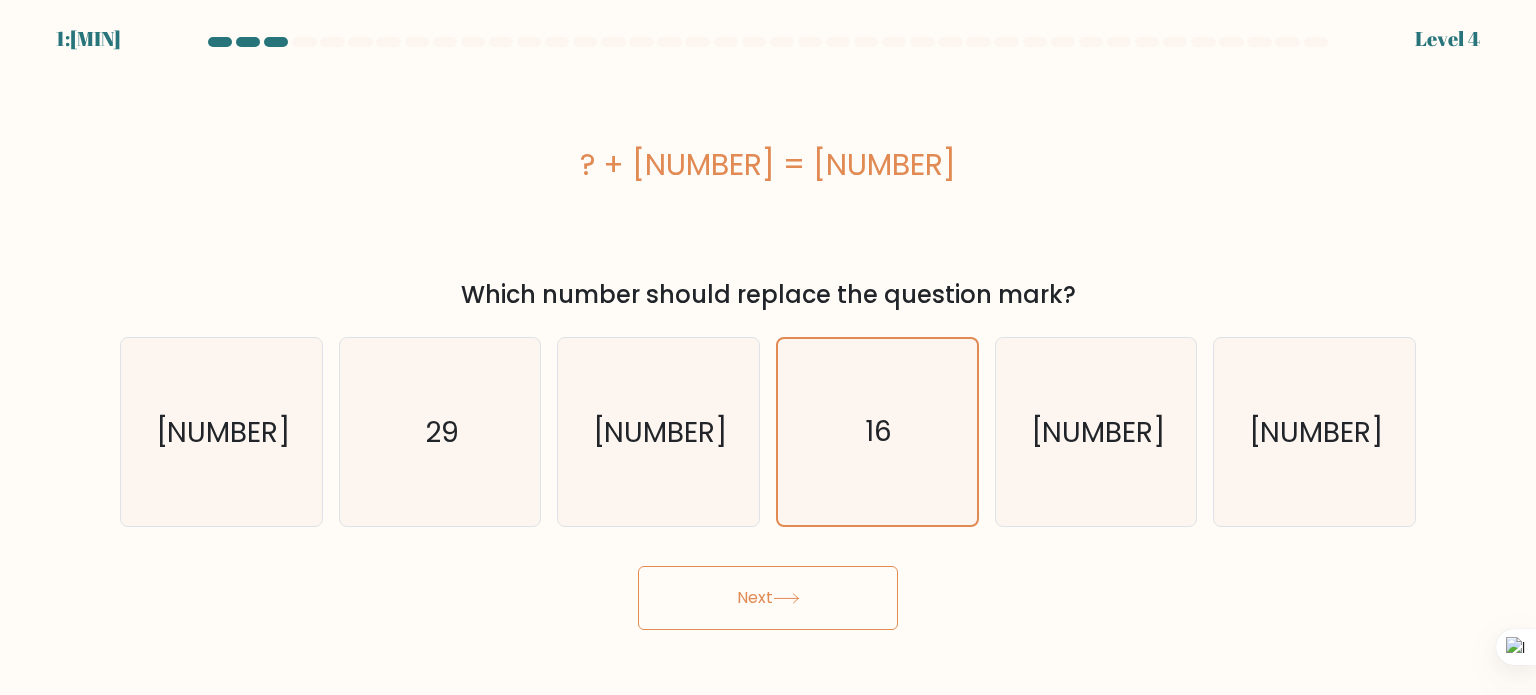 click on "Next" at bounding box center [768, 598] 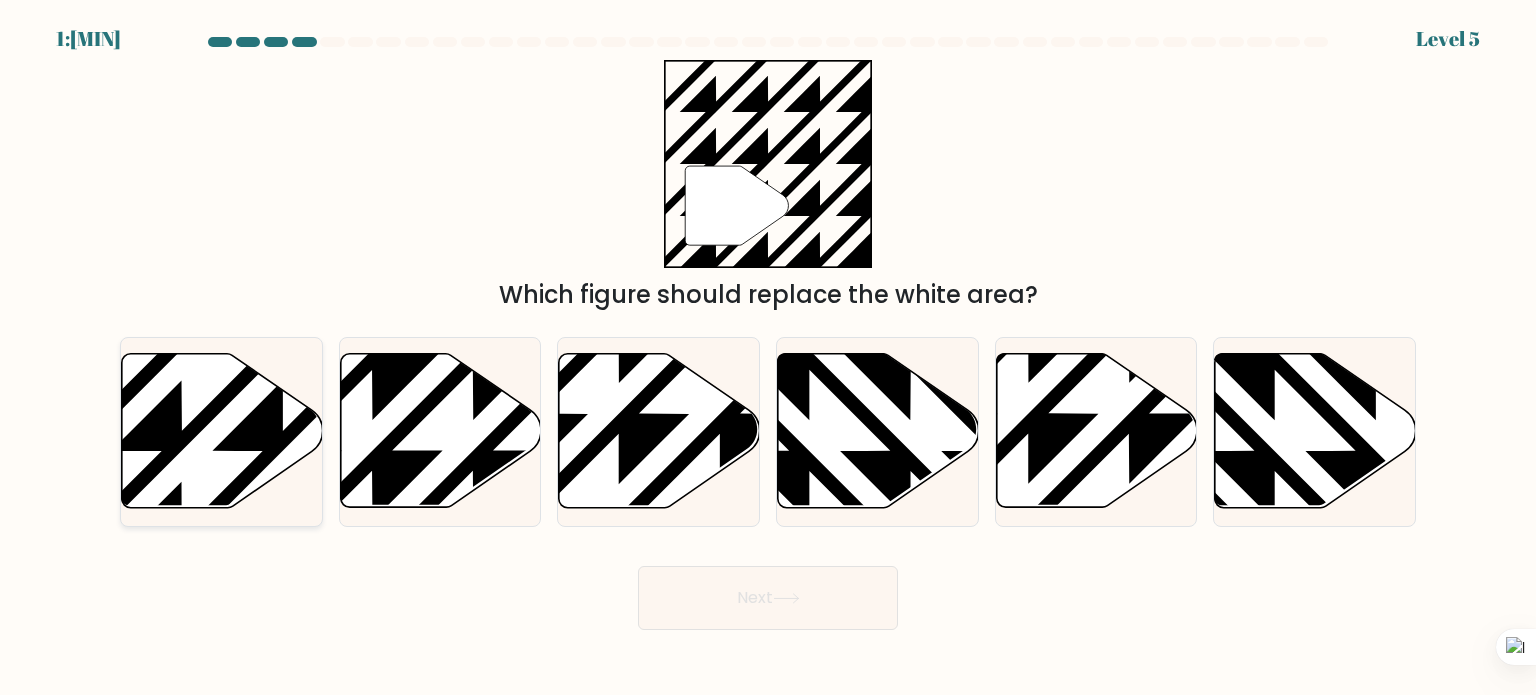 click at bounding box center (222, 431) 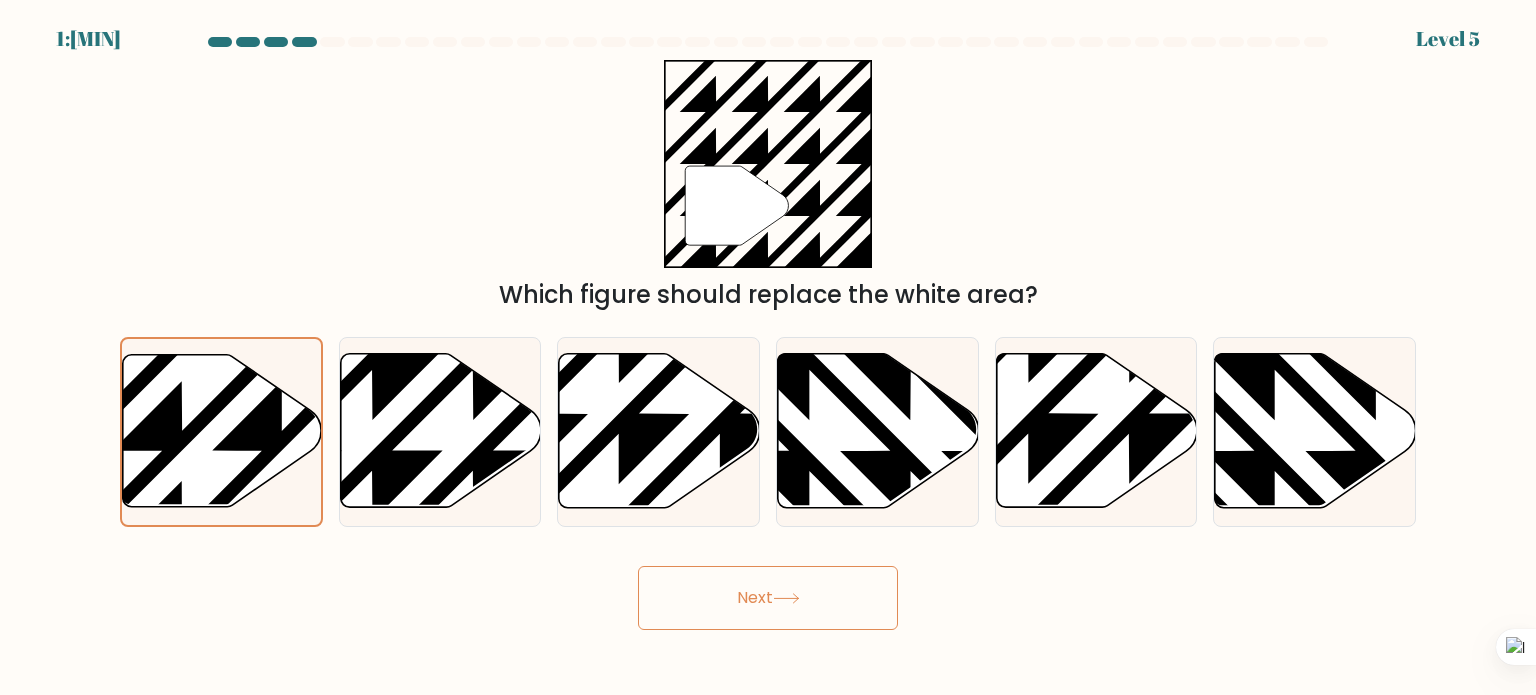 click on "Next" at bounding box center (768, 598) 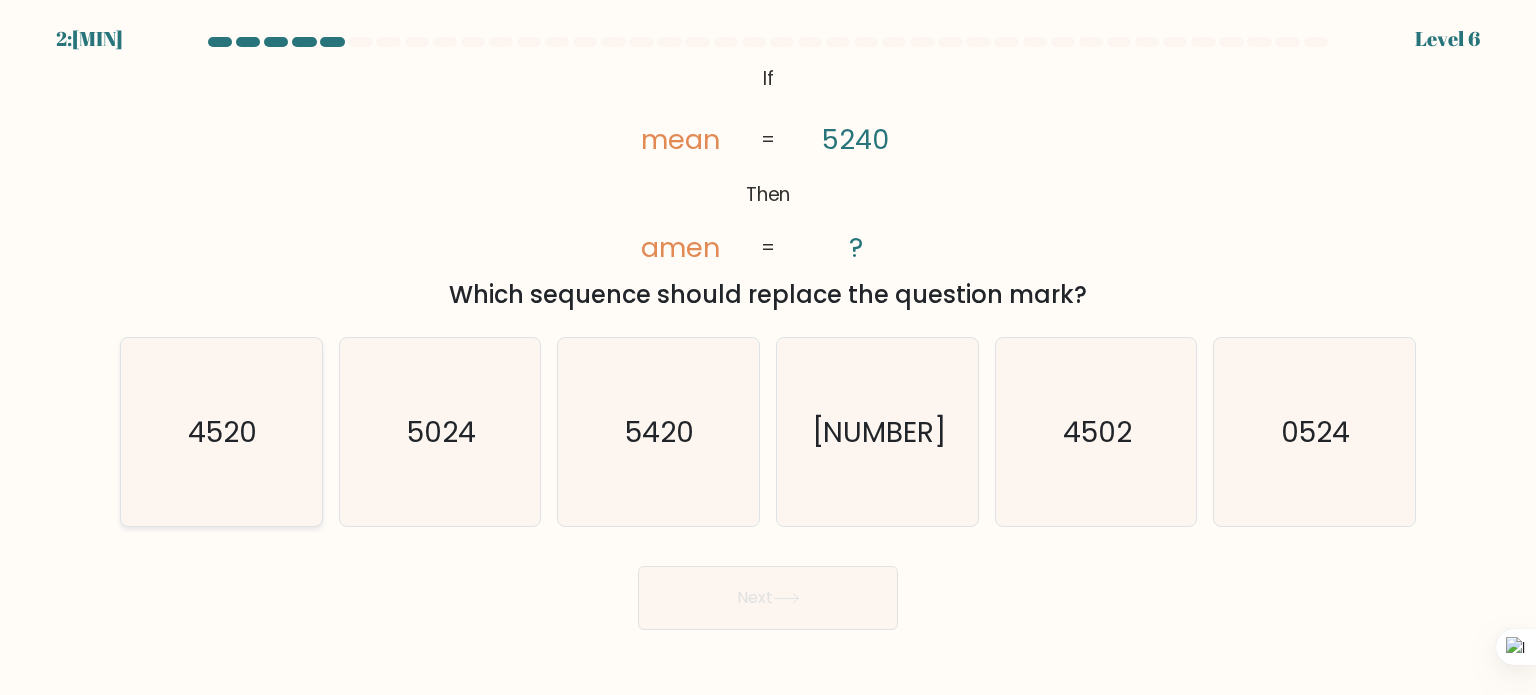 click on "4520" at bounding box center [223, 431] 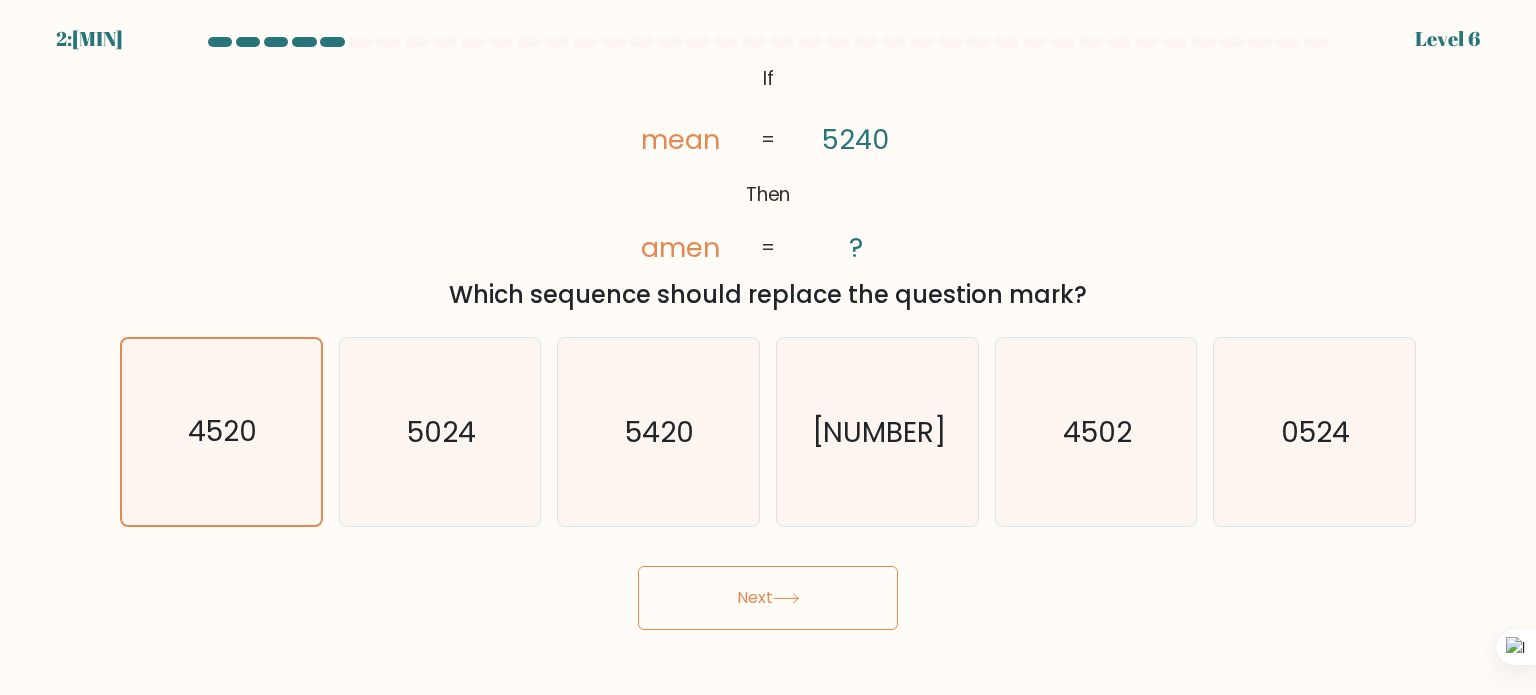 click on "Next" at bounding box center [768, 598] 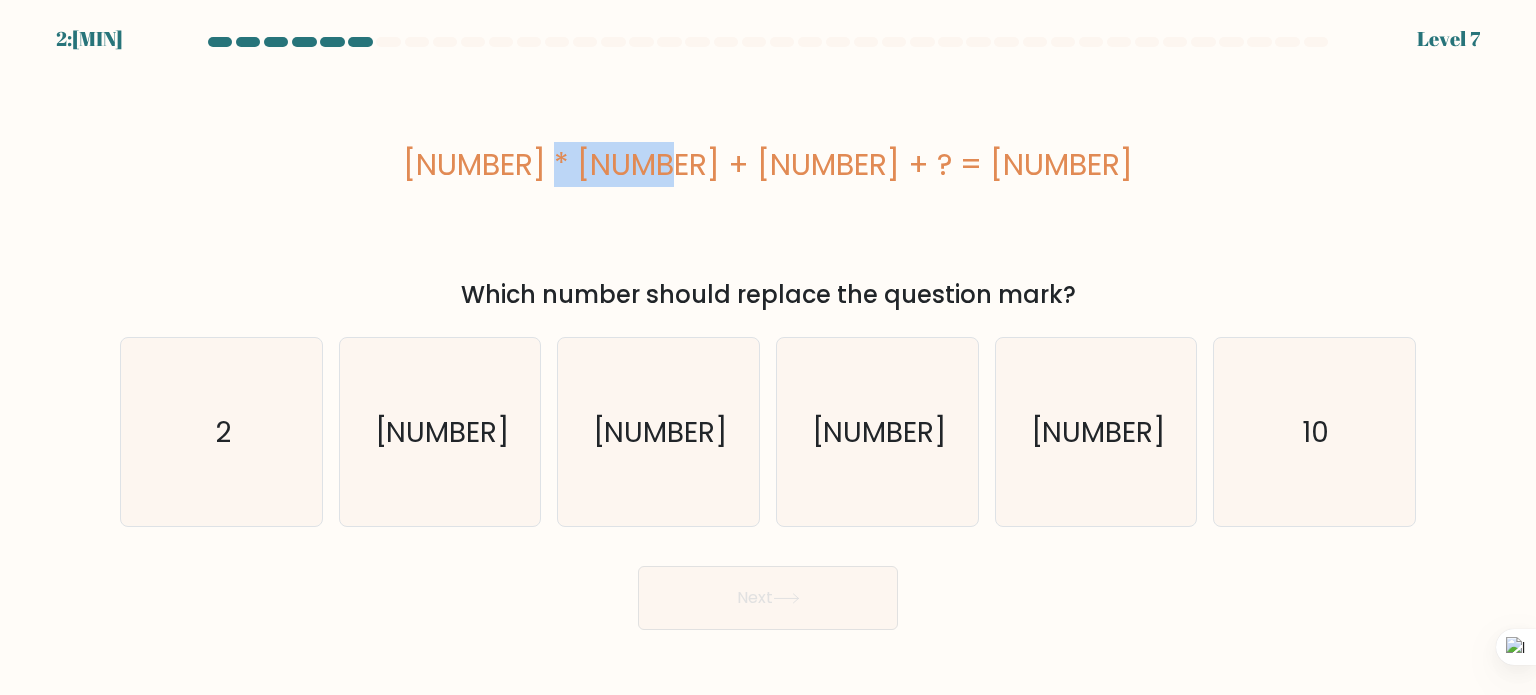 drag, startPoint x: 629, startPoint y: 162, endPoint x: 705, endPoint y: 162, distance: 76 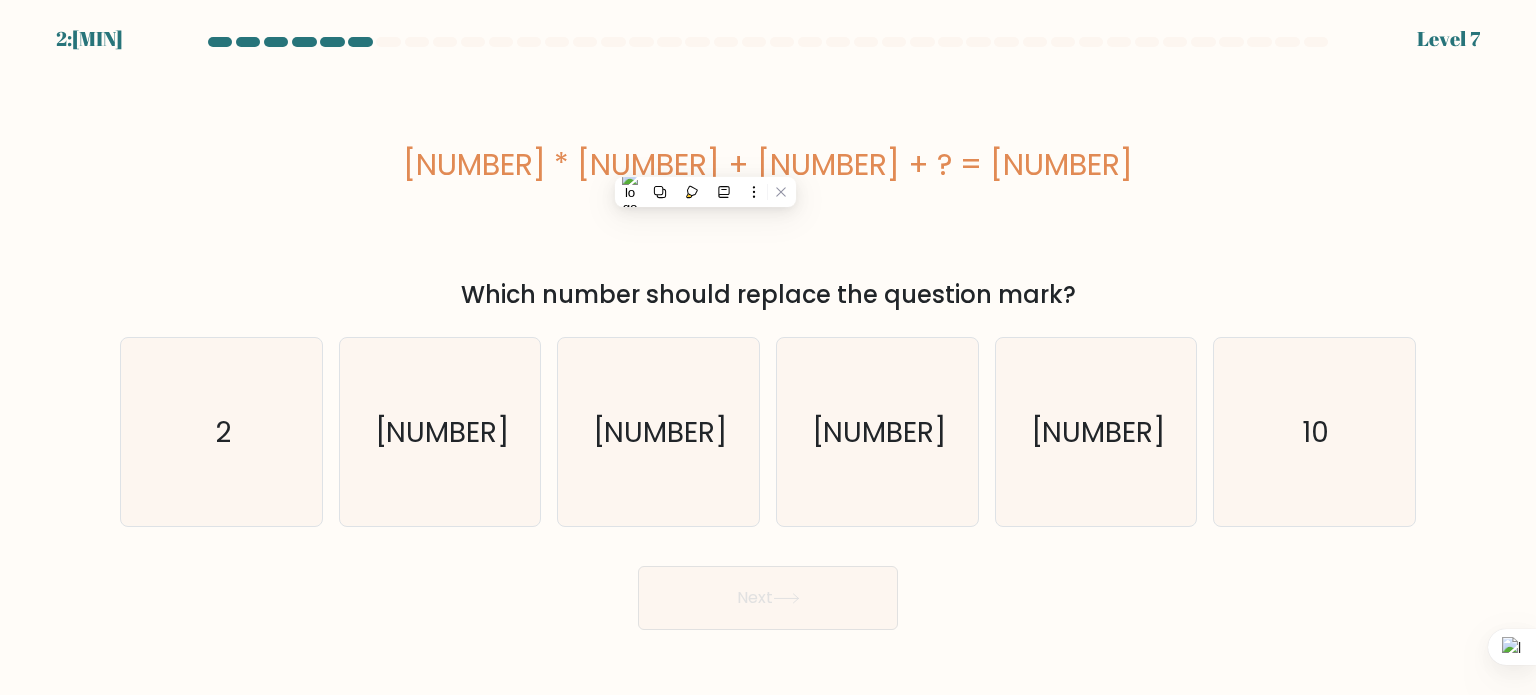 click on "21 * 13 + 5 + ? = 293" at bounding box center (768, 164) 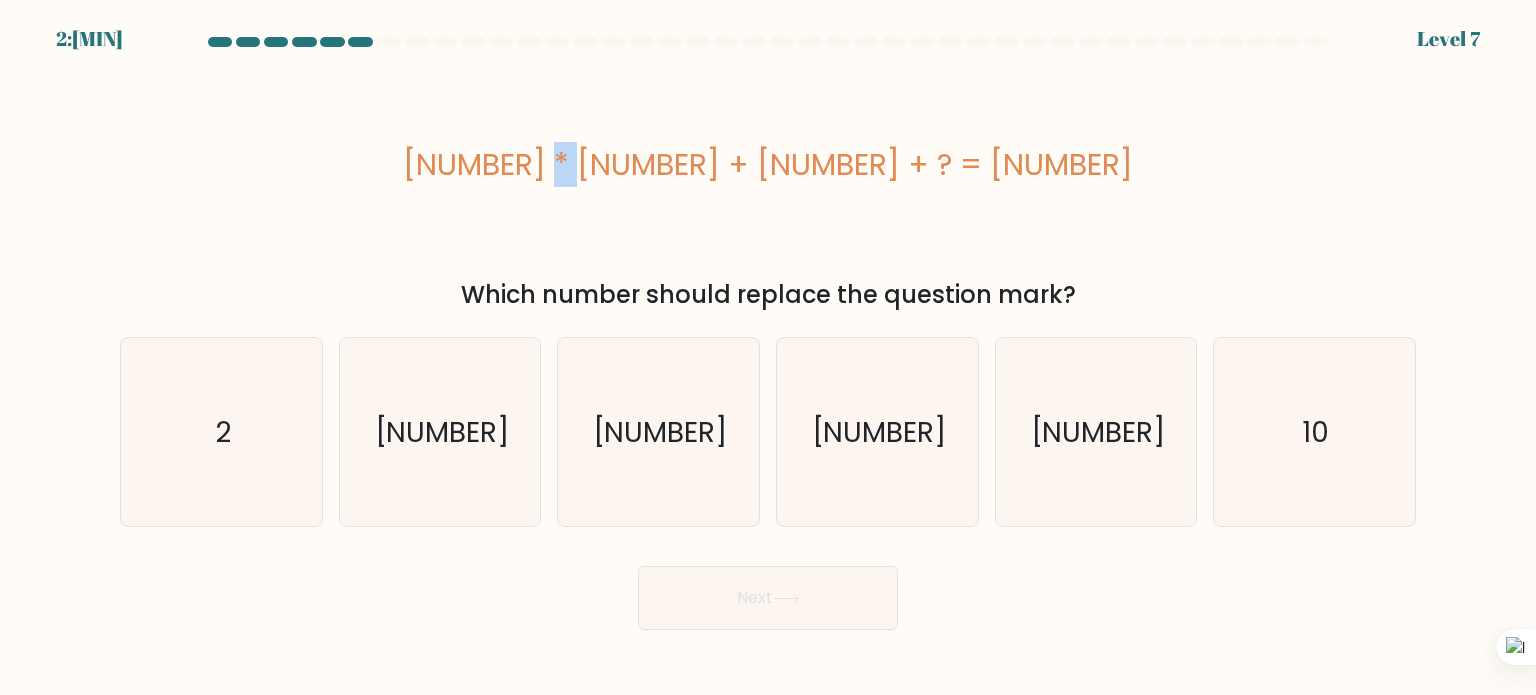 drag, startPoint x: 632, startPoint y: 160, endPoint x: 651, endPoint y: 160, distance: 19 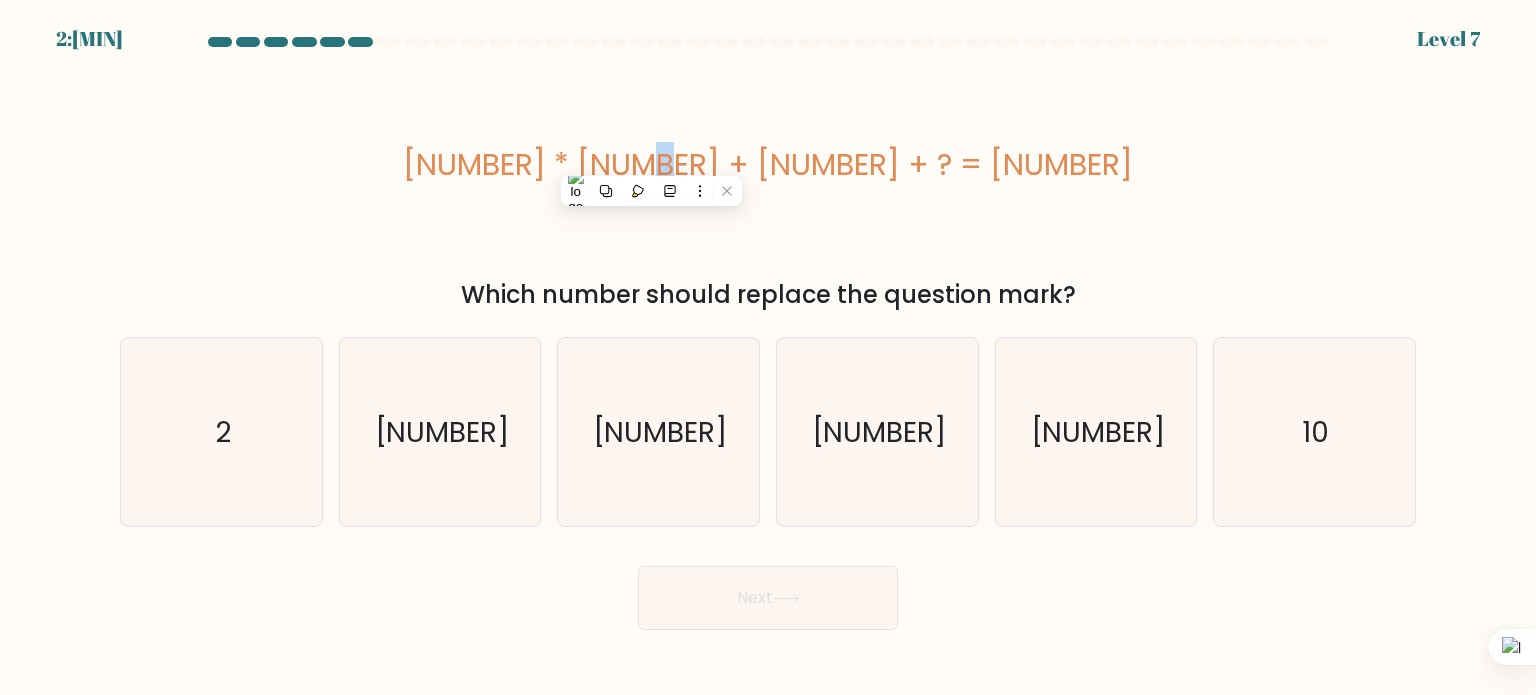 drag, startPoint x: 689, startPoint y: 161, endPoint x: 708, endPoint y: 163, distance: 19.104973 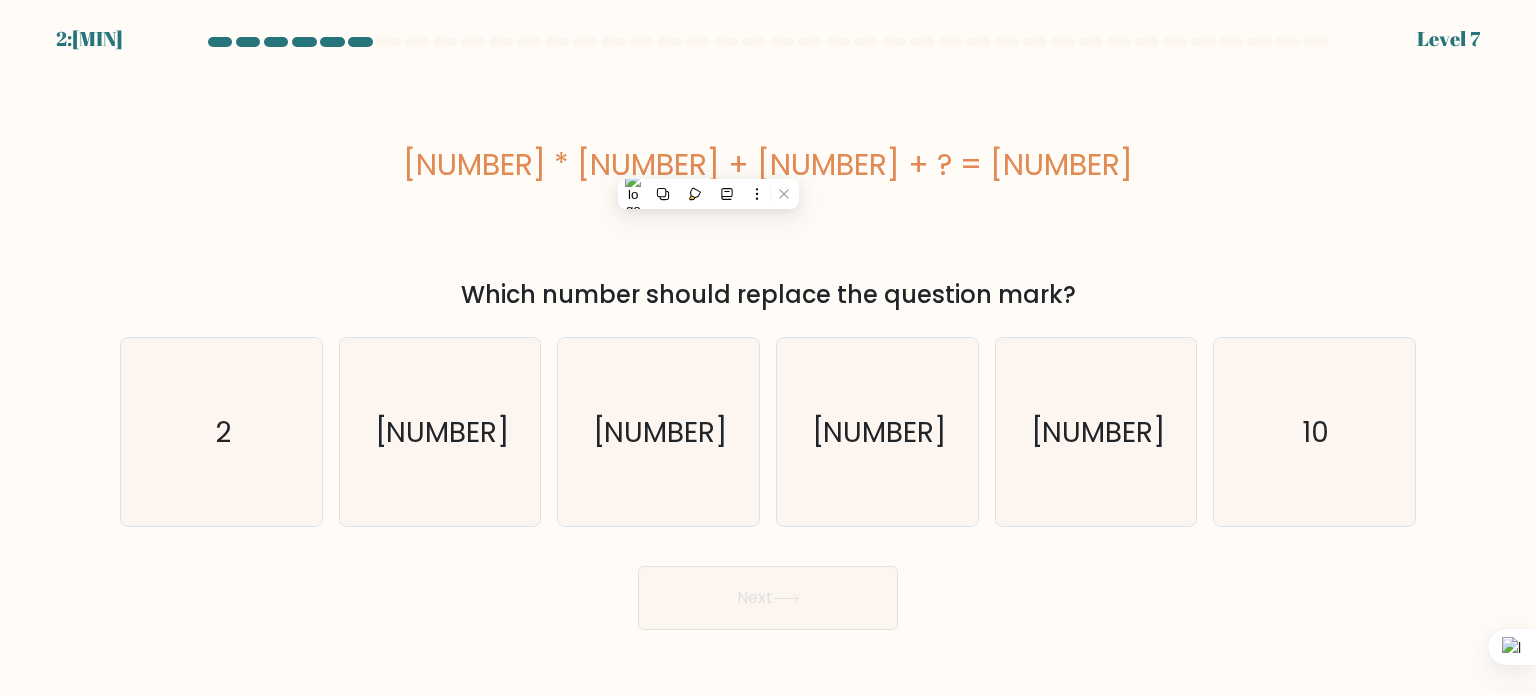 click on "21 * 13 + 5 + ? = 293" at bounding box center [768, 164] 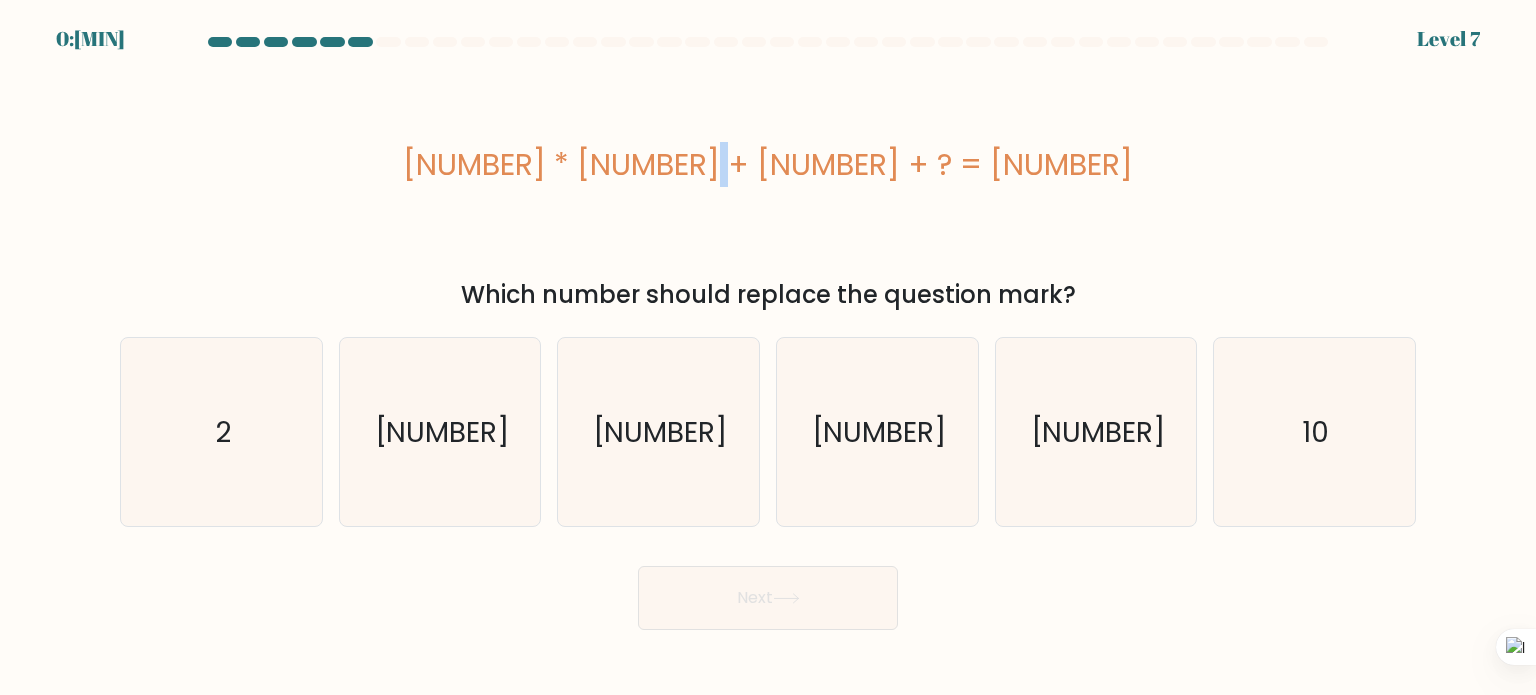 drag, startPoint x: 754, startPoint y: 161, endPoint x: 769, endPoint y: 163, distance: 15.132746 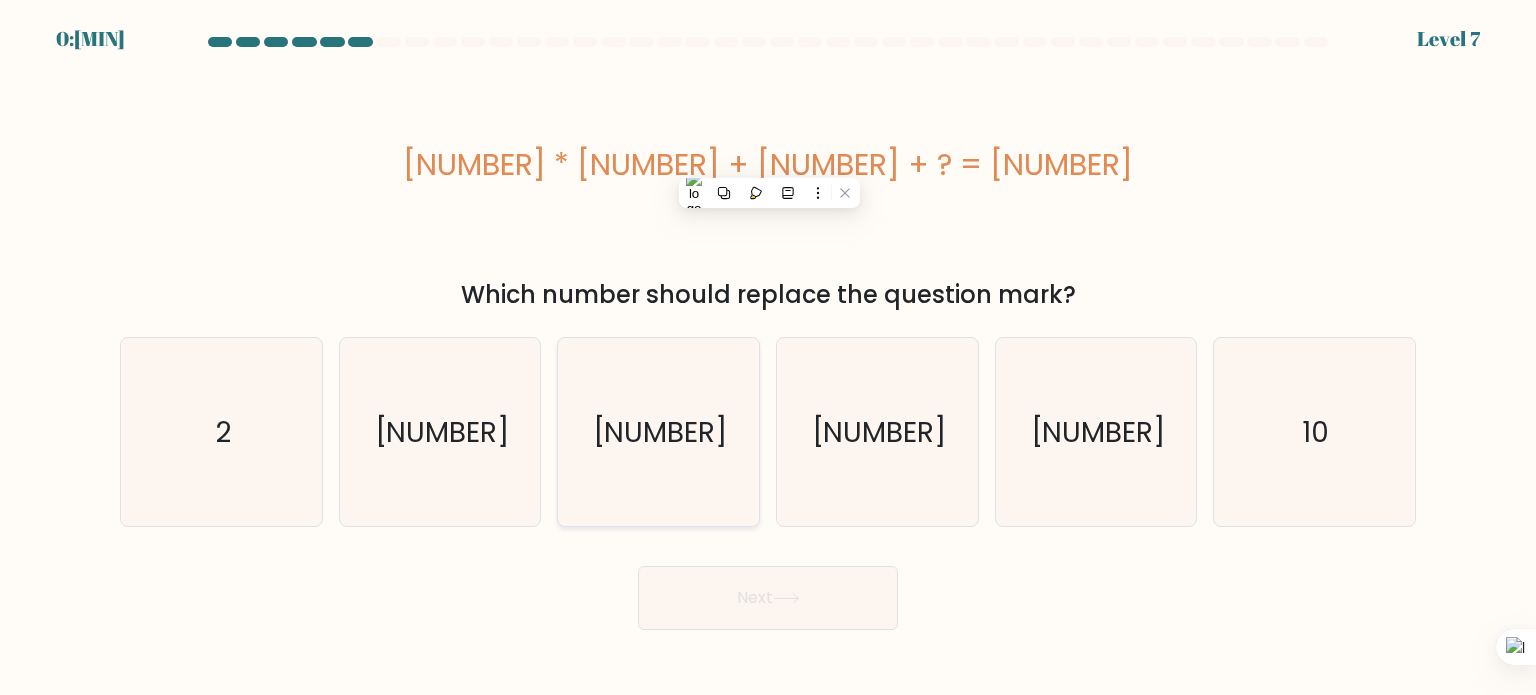 drag, startPoint x: 694, startPoint y: 452, endPoint x: 696, endPoint y: 531, distance: 79.025314 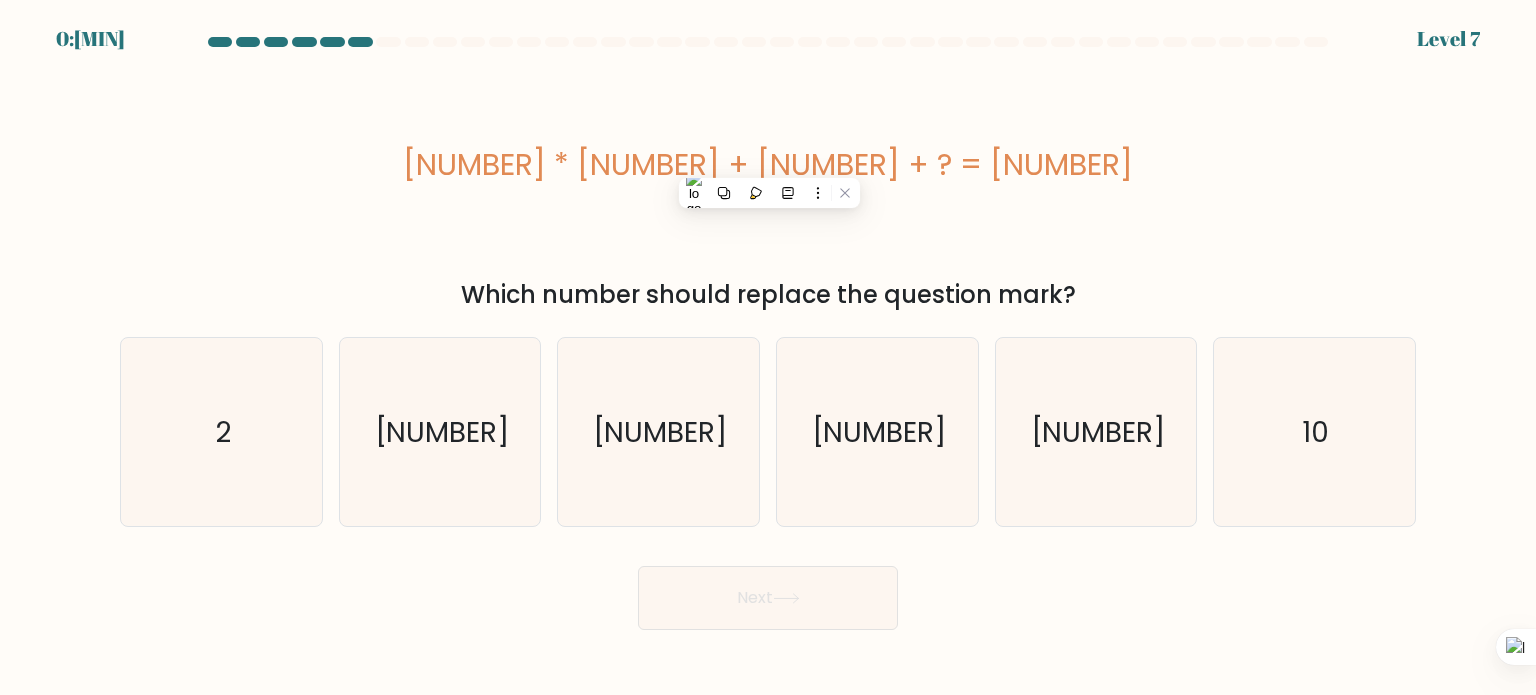 click on "15" at bounding box center [658, 432] 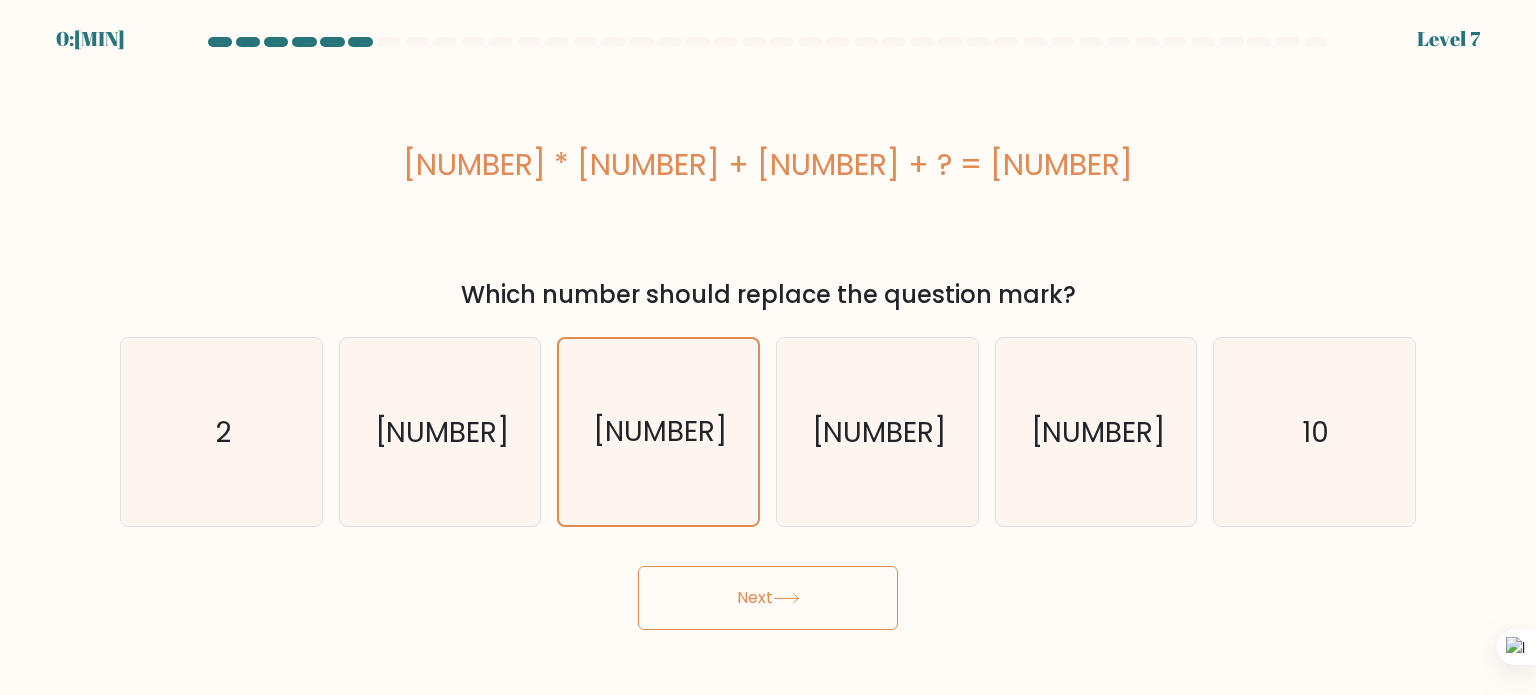 click on "Next" at bounding box center [768, 598] 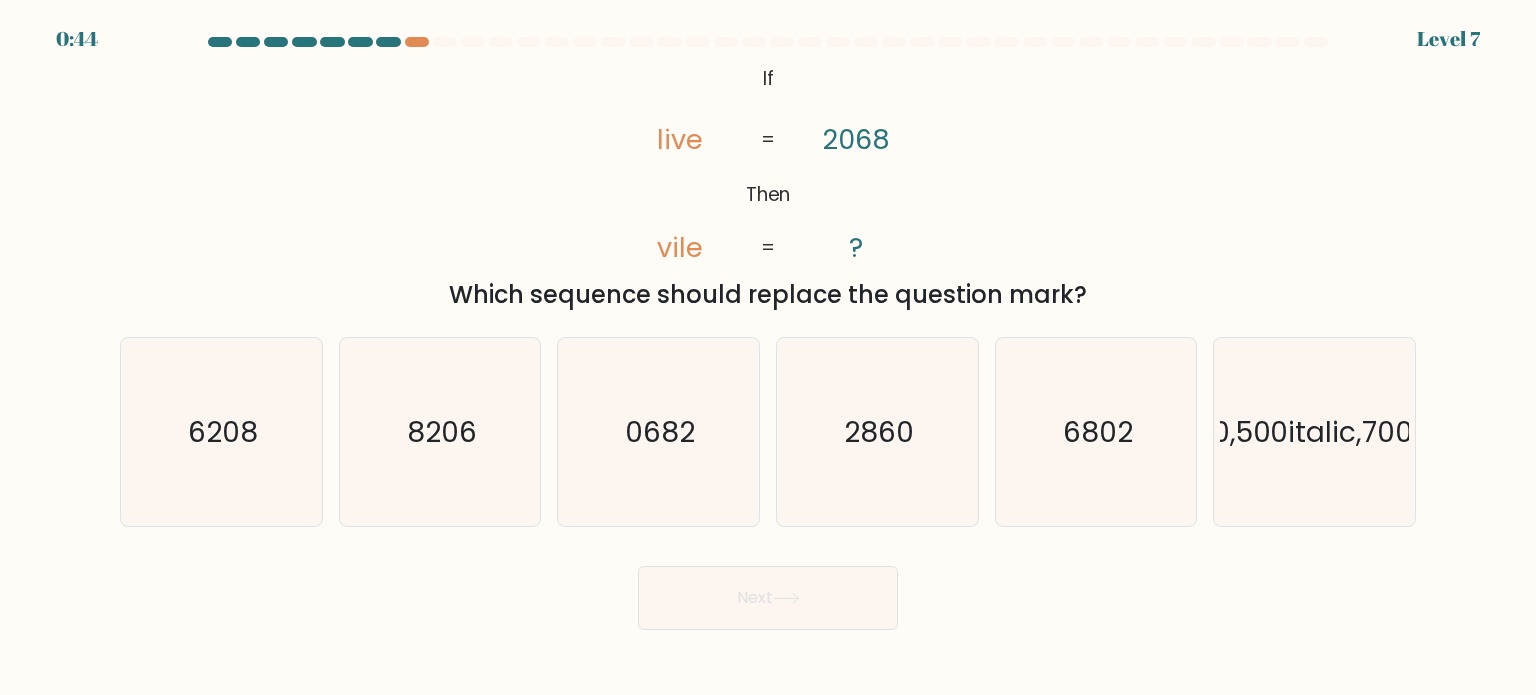 scroll, scrollTop: 0, scrollLeft: 0, axis: both 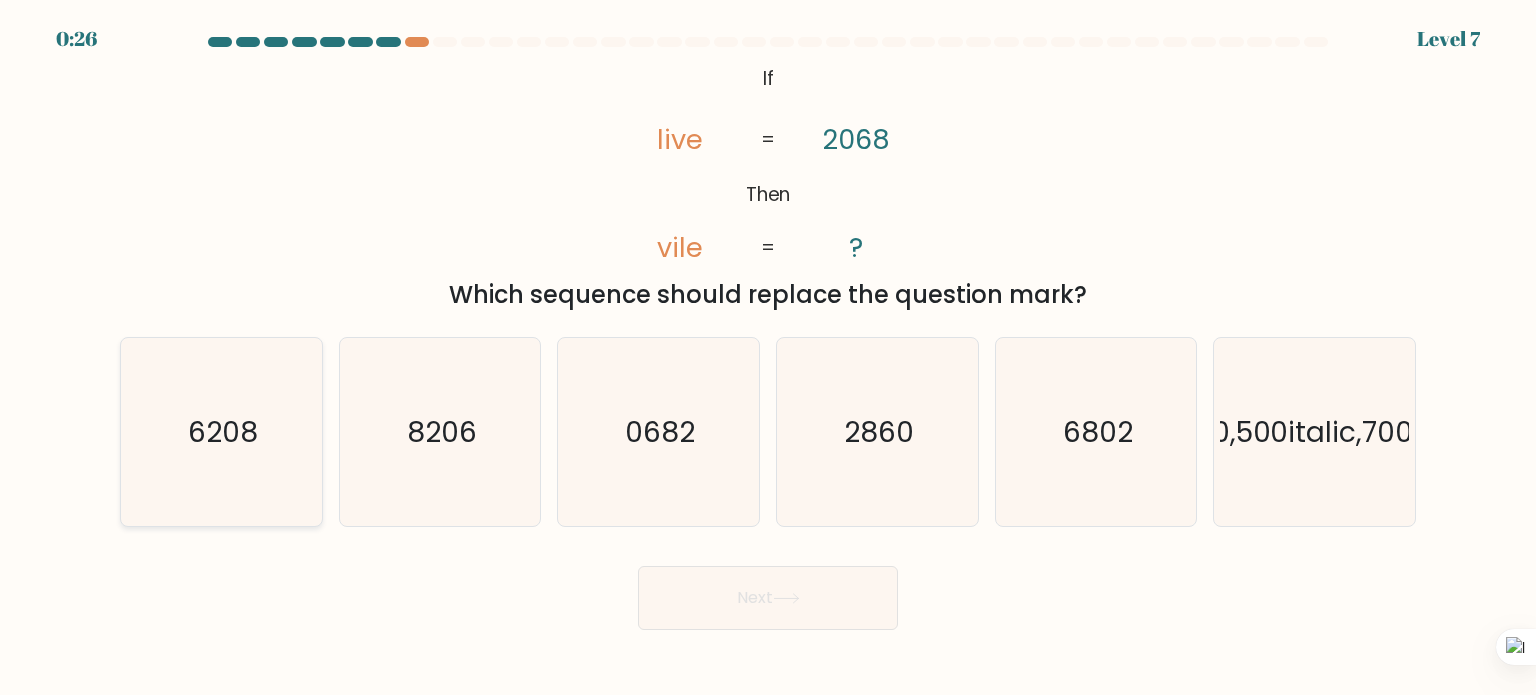 click on "6208" at bounding box center [221, 432] 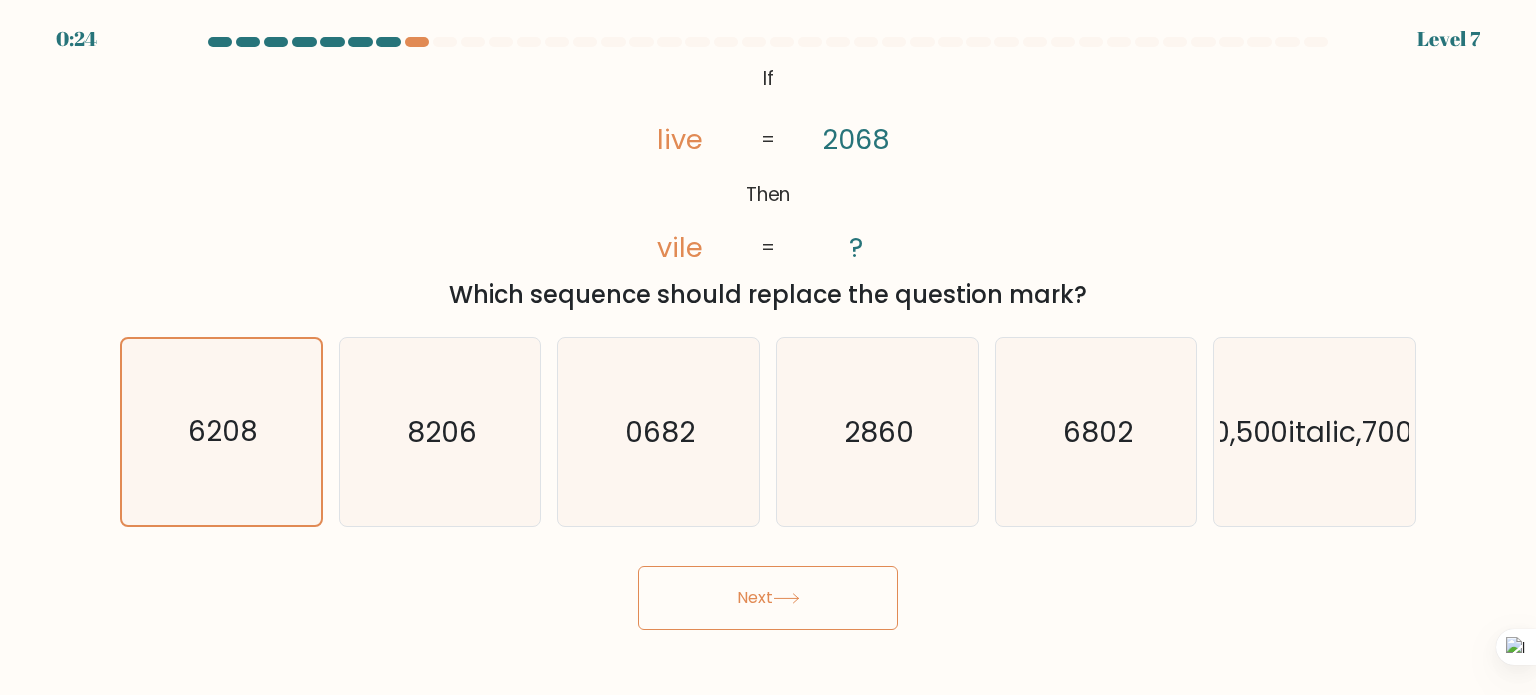 click on "Next" at bounding box center [768, 598] 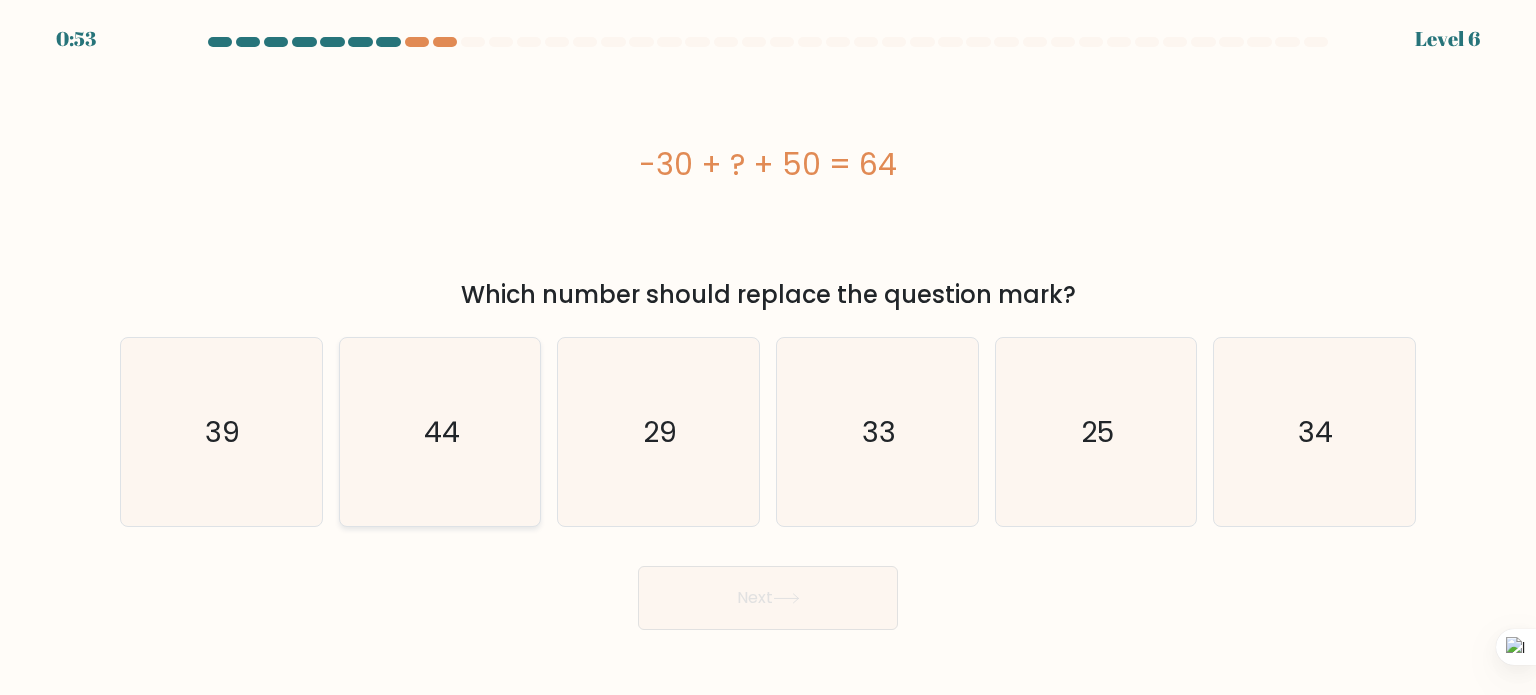 click on "44" at bounding box center [440, 432] 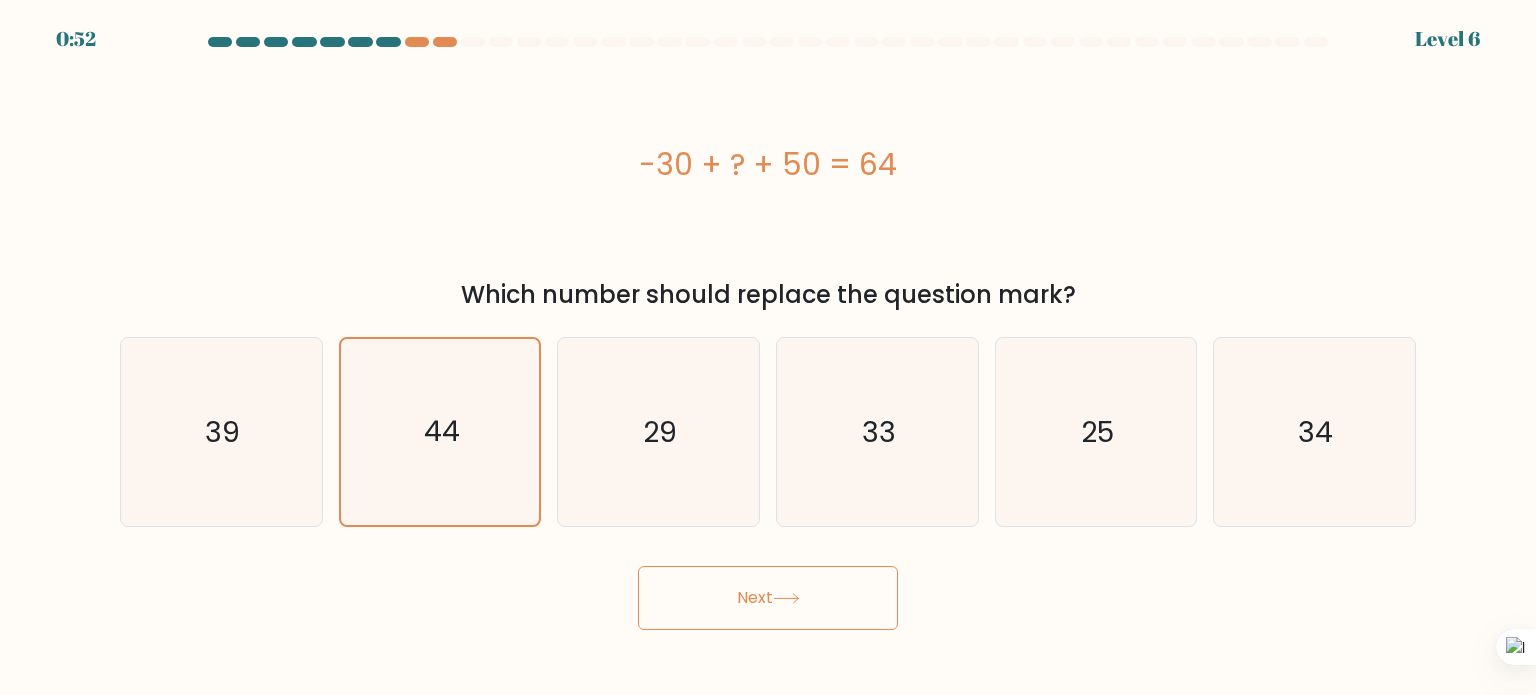 click on "Next" at bounding box center (768, 598) 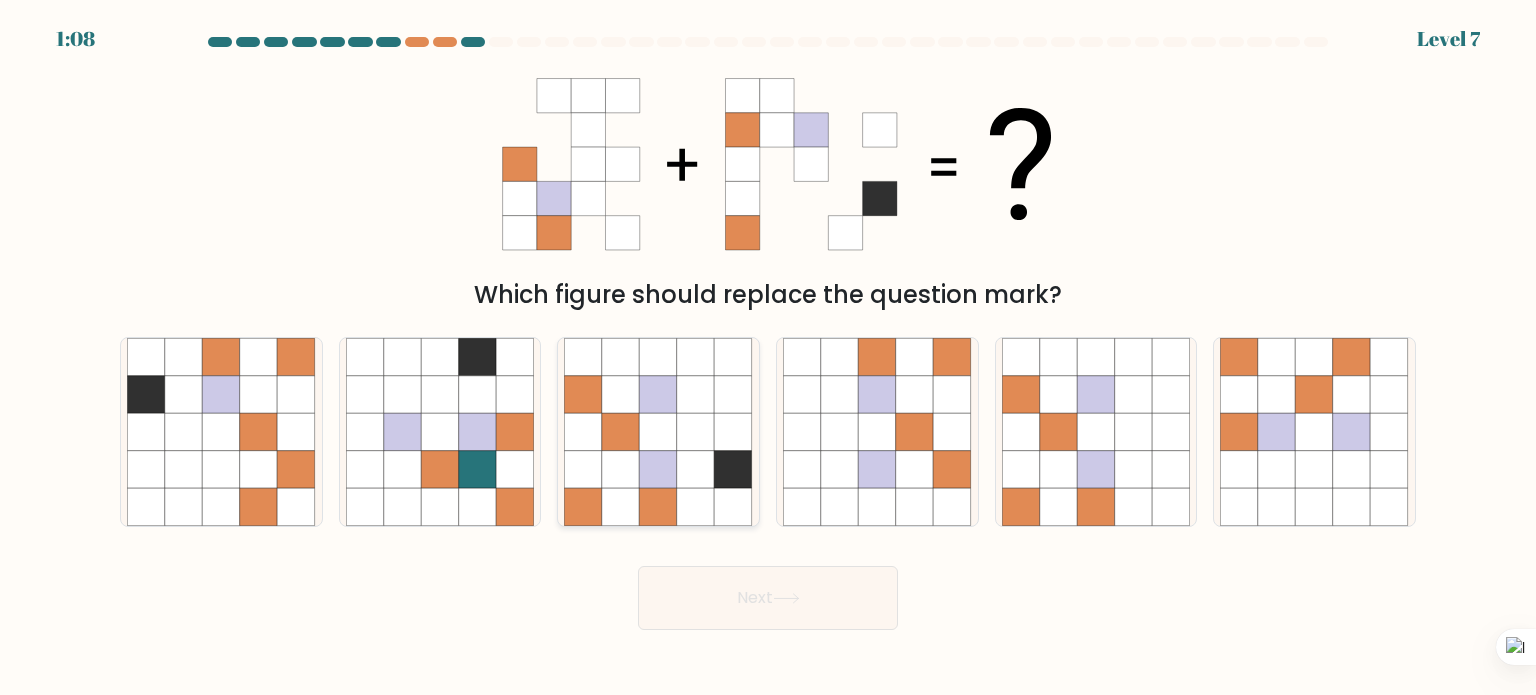 click at bounding box center [696, 432] 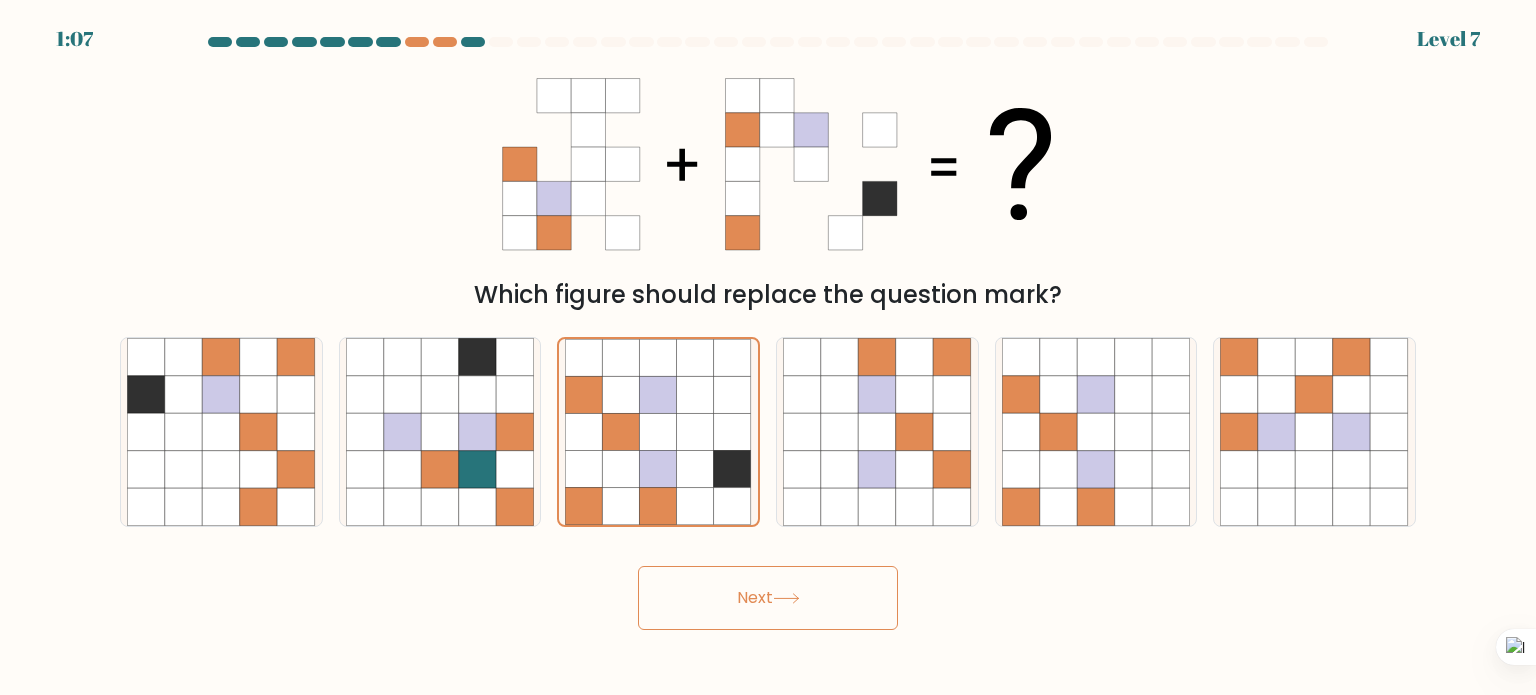 click on "Next" at bounding box center [768, 598] 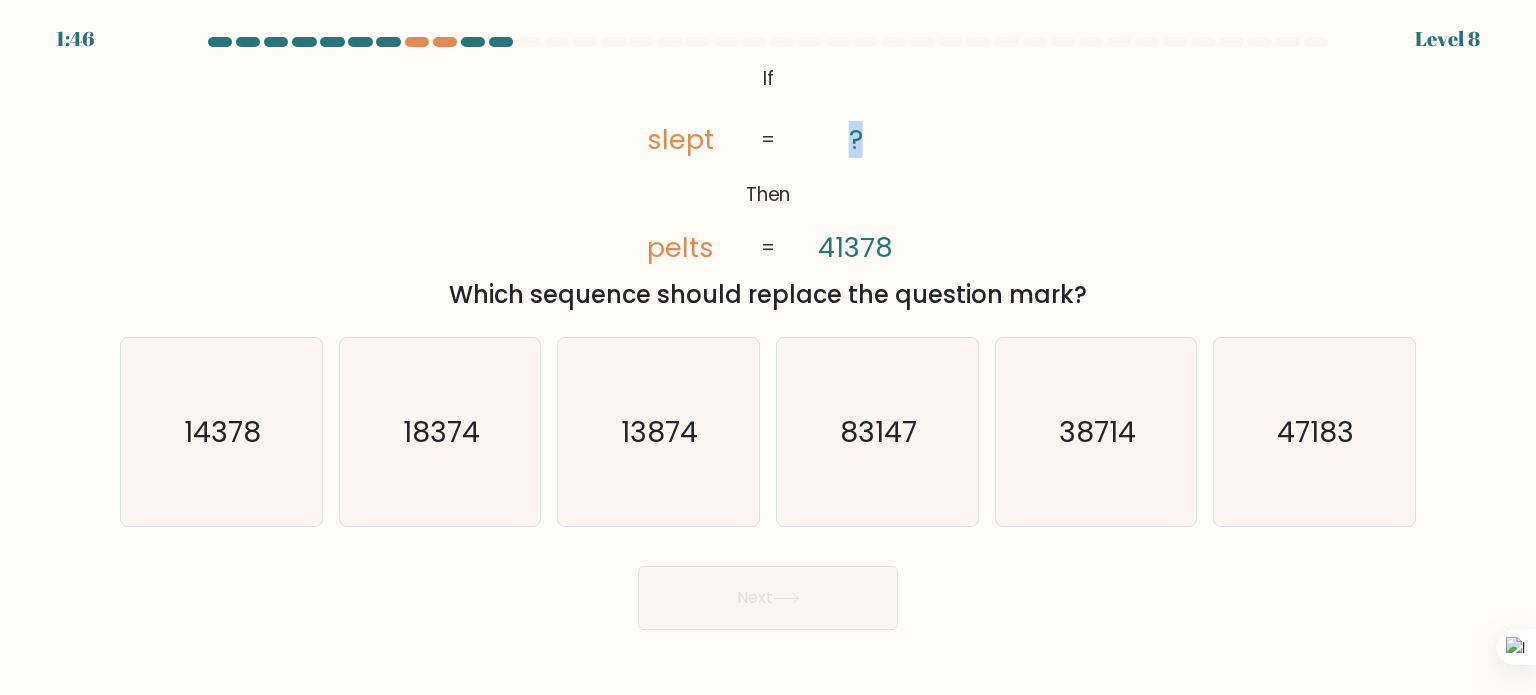 drag, startPoint x: 852, startPoint y: 140, endPoint x: 875, endPoint y: 140, distance: 23 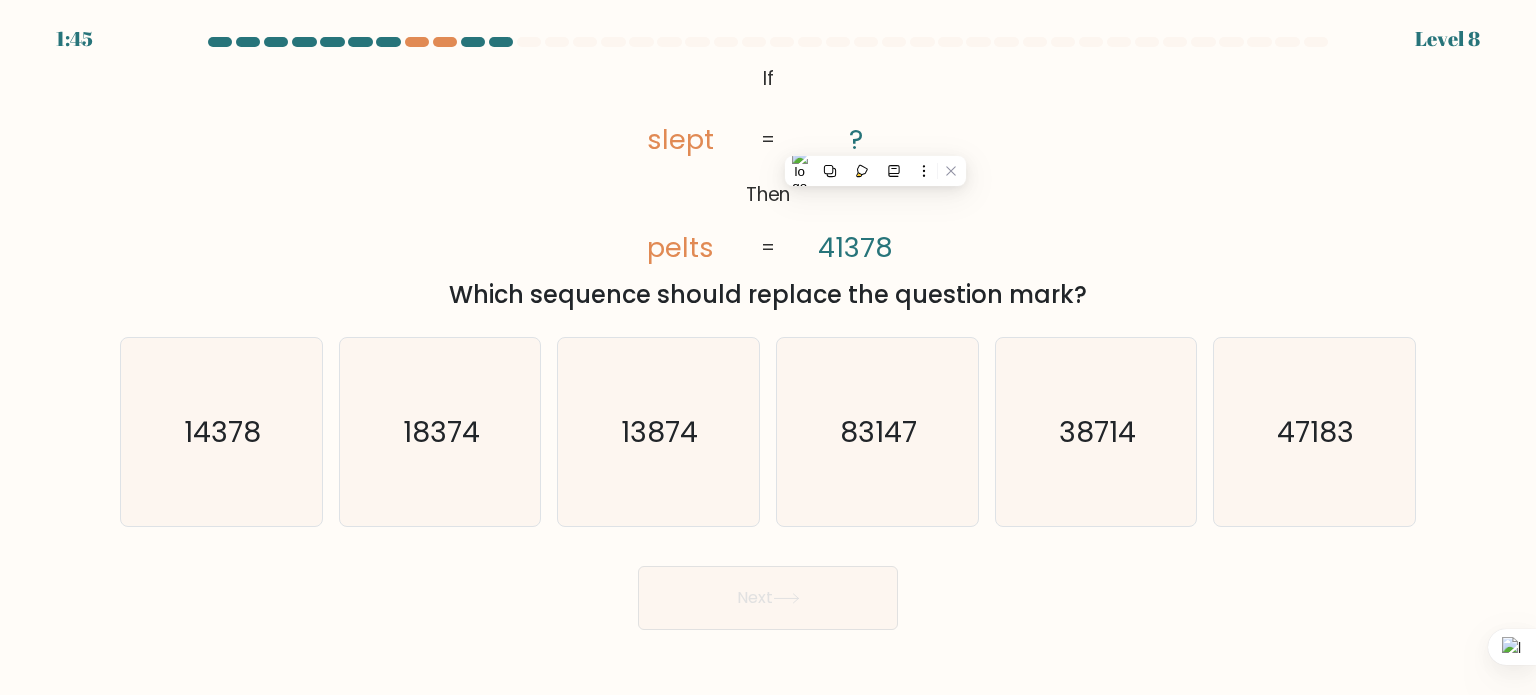 click on "@import url('https://fonts.googleapis.com/css?family=Abril+Fatface:400,100,100italic,300,300italic,400italic,500,500italic,700,700italic,900,900italic'); If Then slept pelts ? [NUMBER] = =
Which sequence should replace the question mark?" at bounding box center (768, 186) 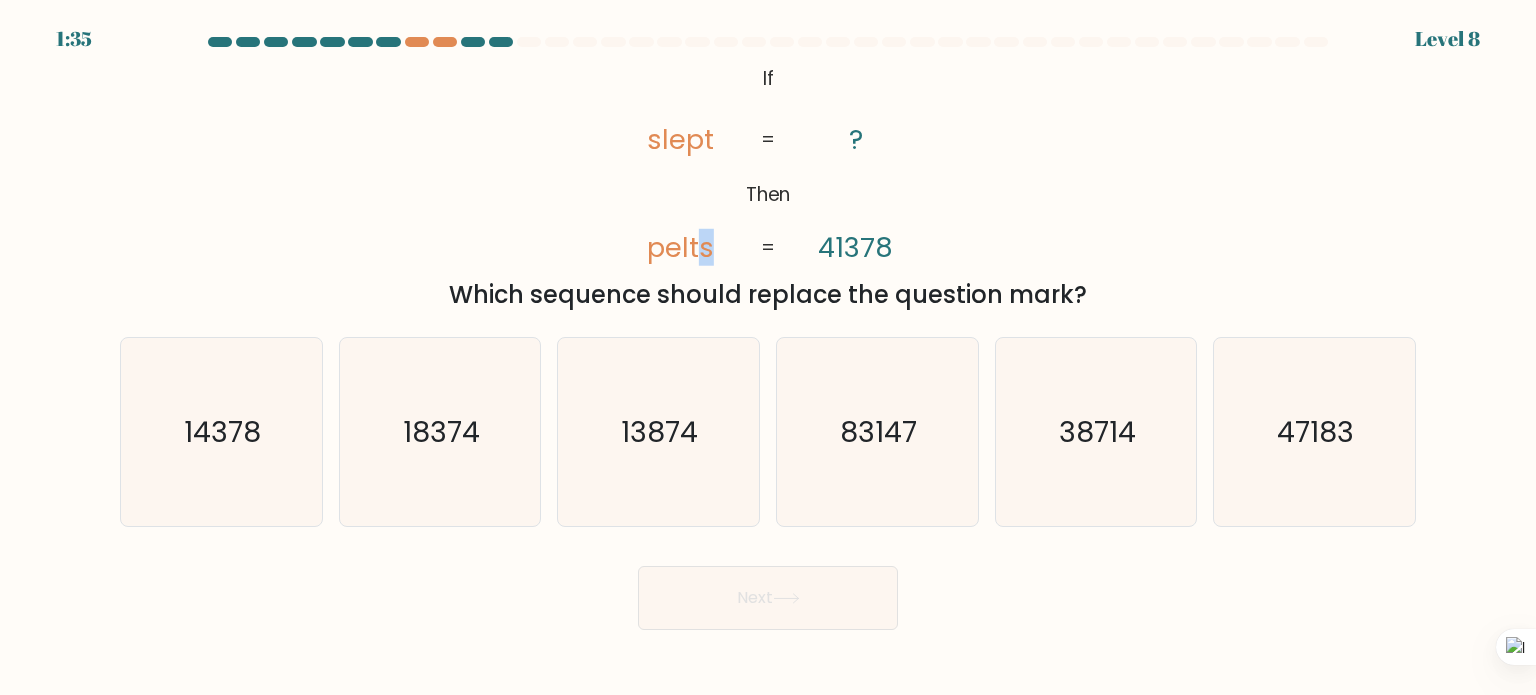 drag, startPoint x: 700, startPoint y: 247, endPoint x: 721, endPoint y: 247, distance: 21 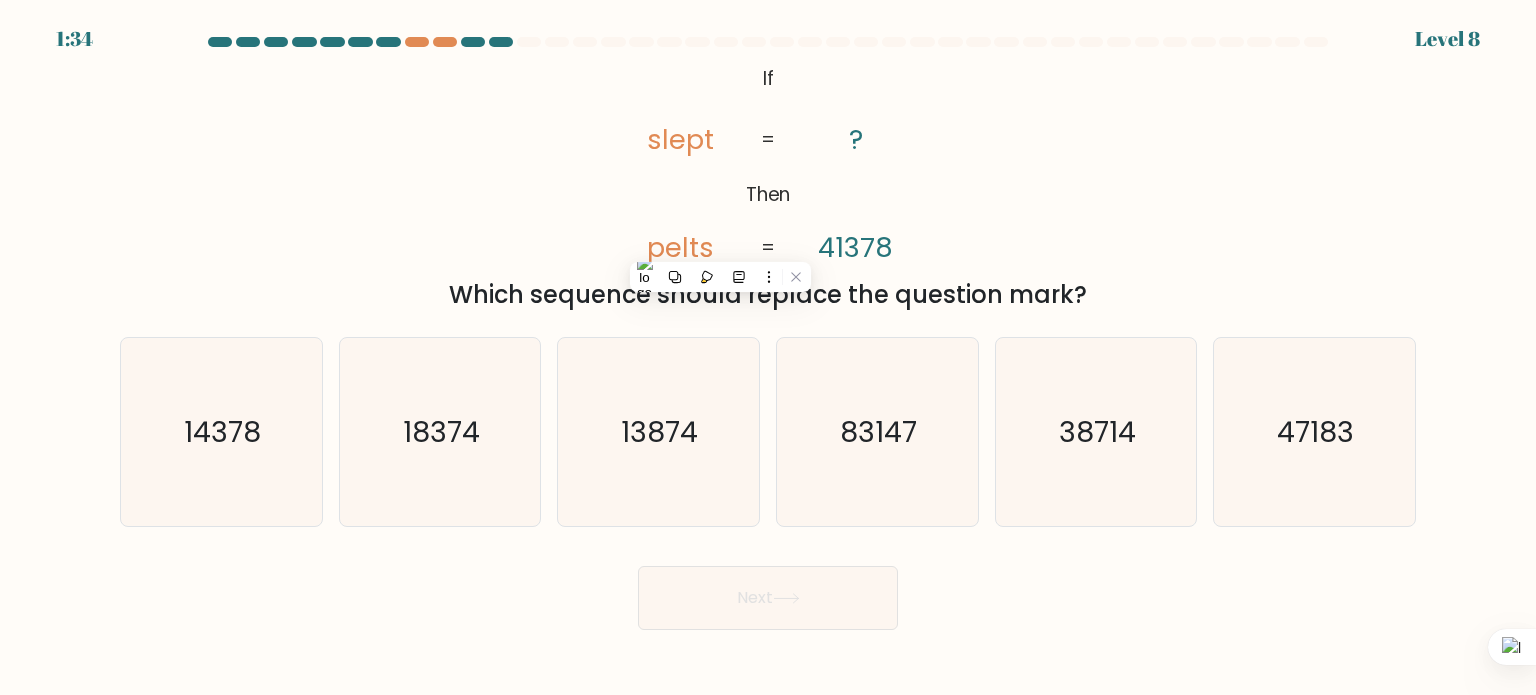 click on "@import url('https://fonts.googleapis.com/css?family=Abril+Fatface:400,100,100italic,300,300italic,400italic,500,500italic,700,700italic,900,900italic'); If Then slept pelts ? [NUMBER] = =" at bounding box center [768, 164] 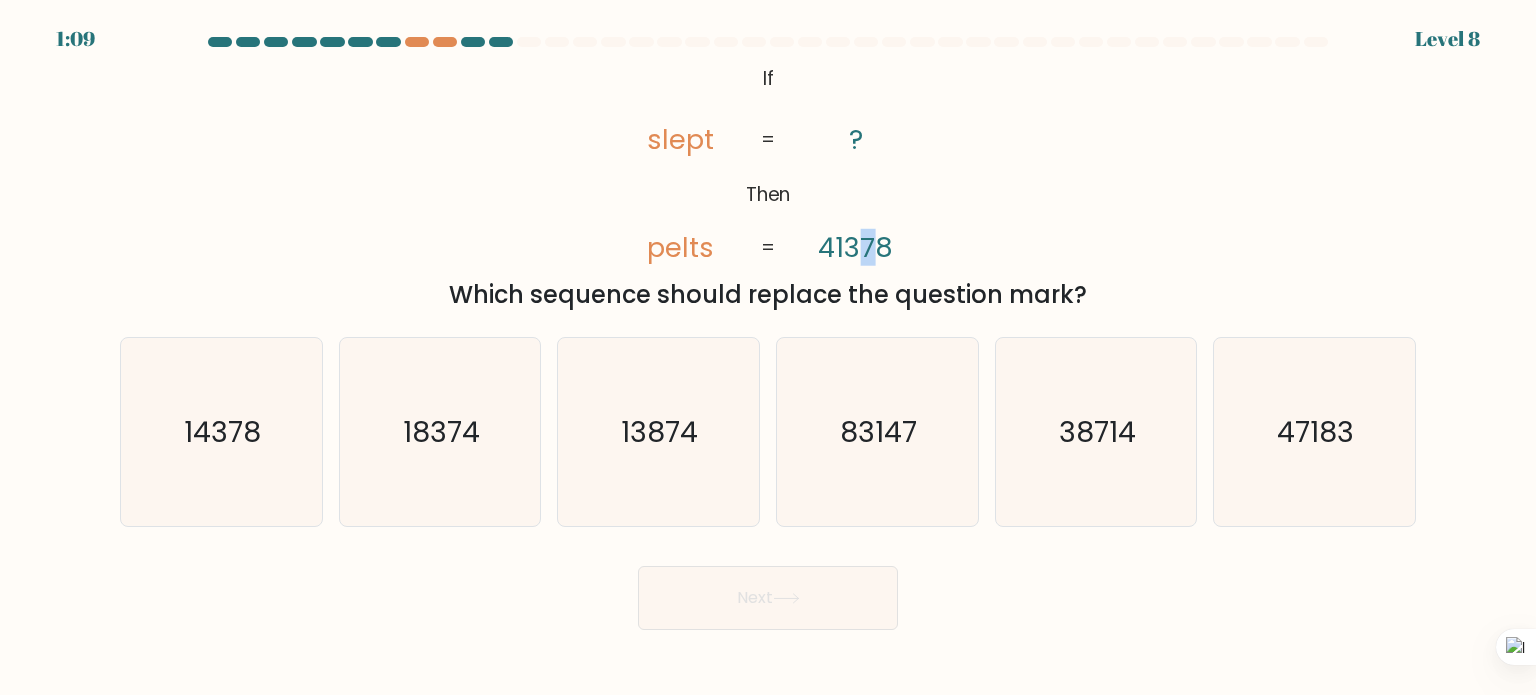 click on "41378" at bounding box center (856, 247) 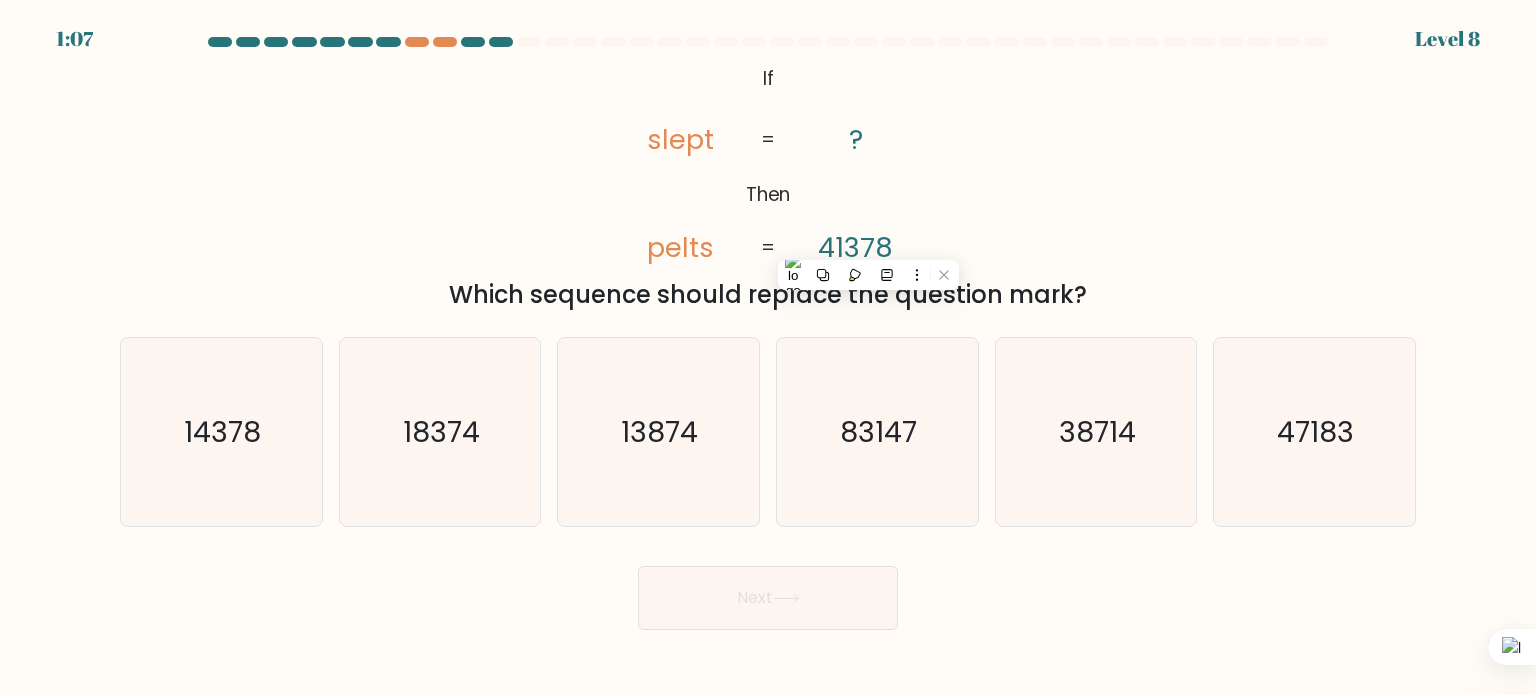 click on "@import url('https://fonts.googleapis.com/css?family=Abril+Fatface:400,100,100italic,300,300italic,400italic,500,500italic,700,700italic,900,900italic'); If Then slept pelts ? [NUMBER] = =
Which sequence should replace the question mark?" at bounding box center (768, 186) 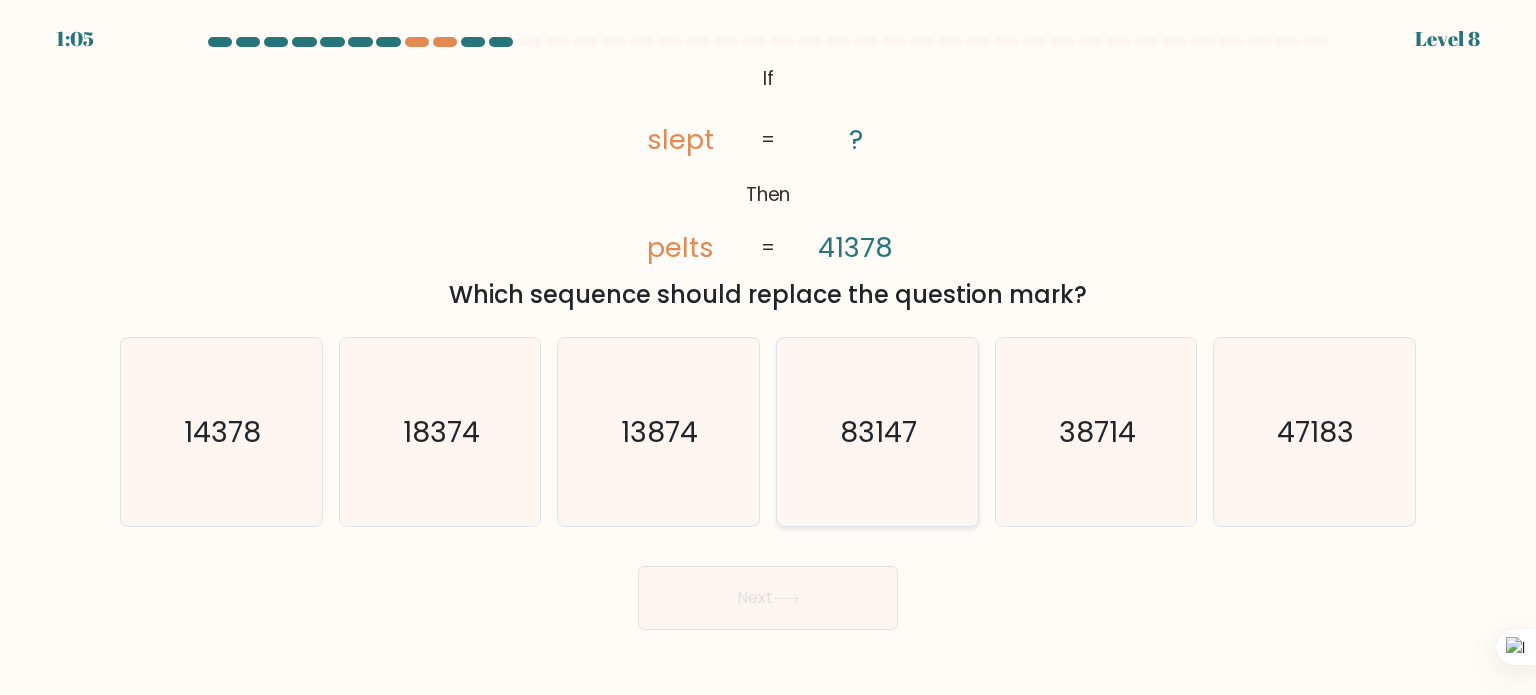 click on "83147" at bounding box center [879, 431] 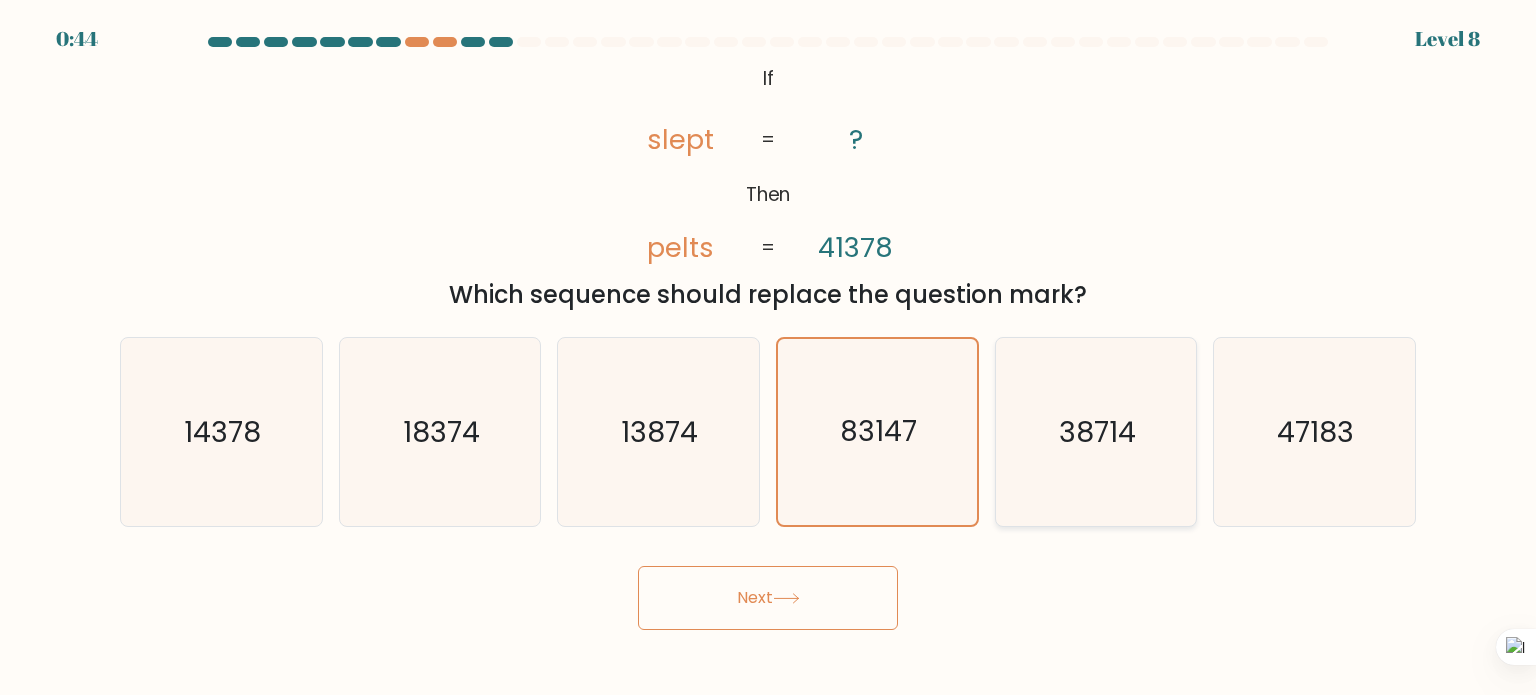click on "38714" at bounding box center (1096, 432) 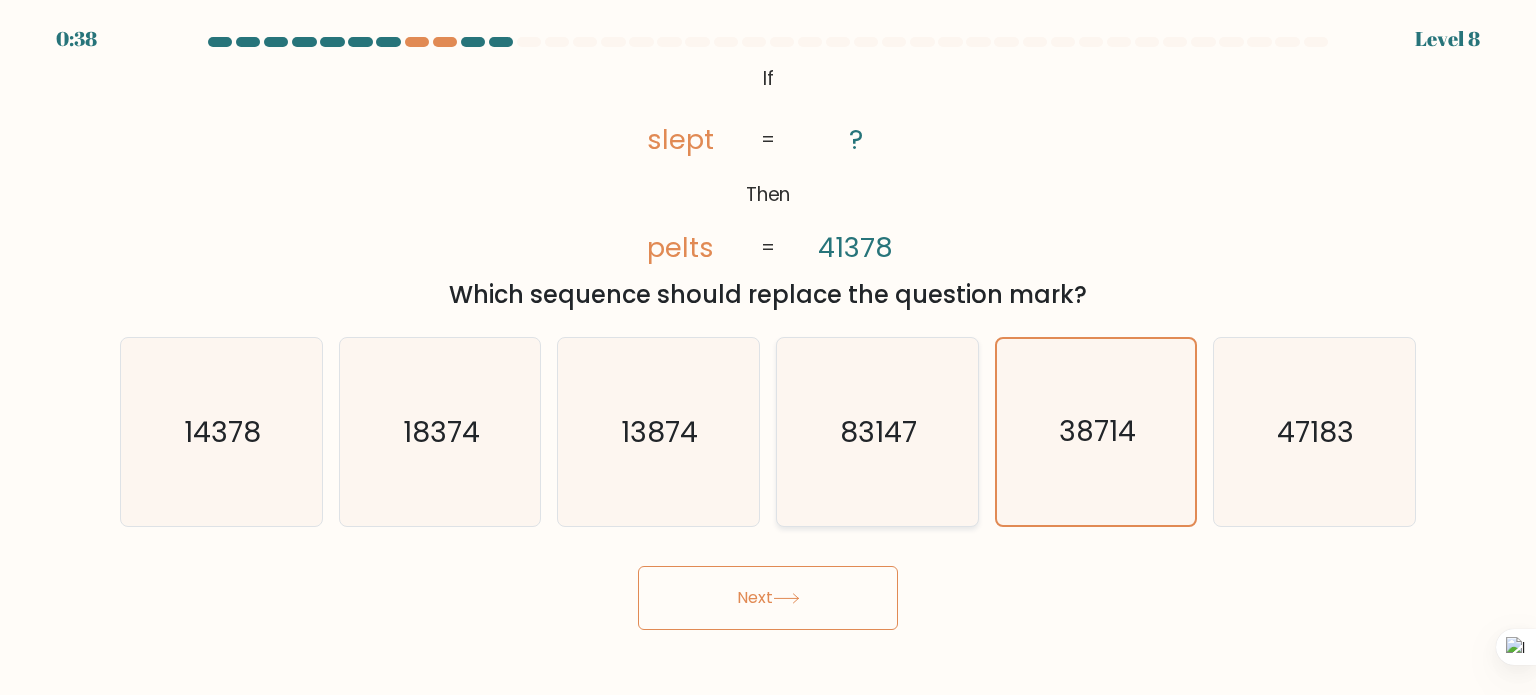 click on "83147" at bounding box center [877, 432] 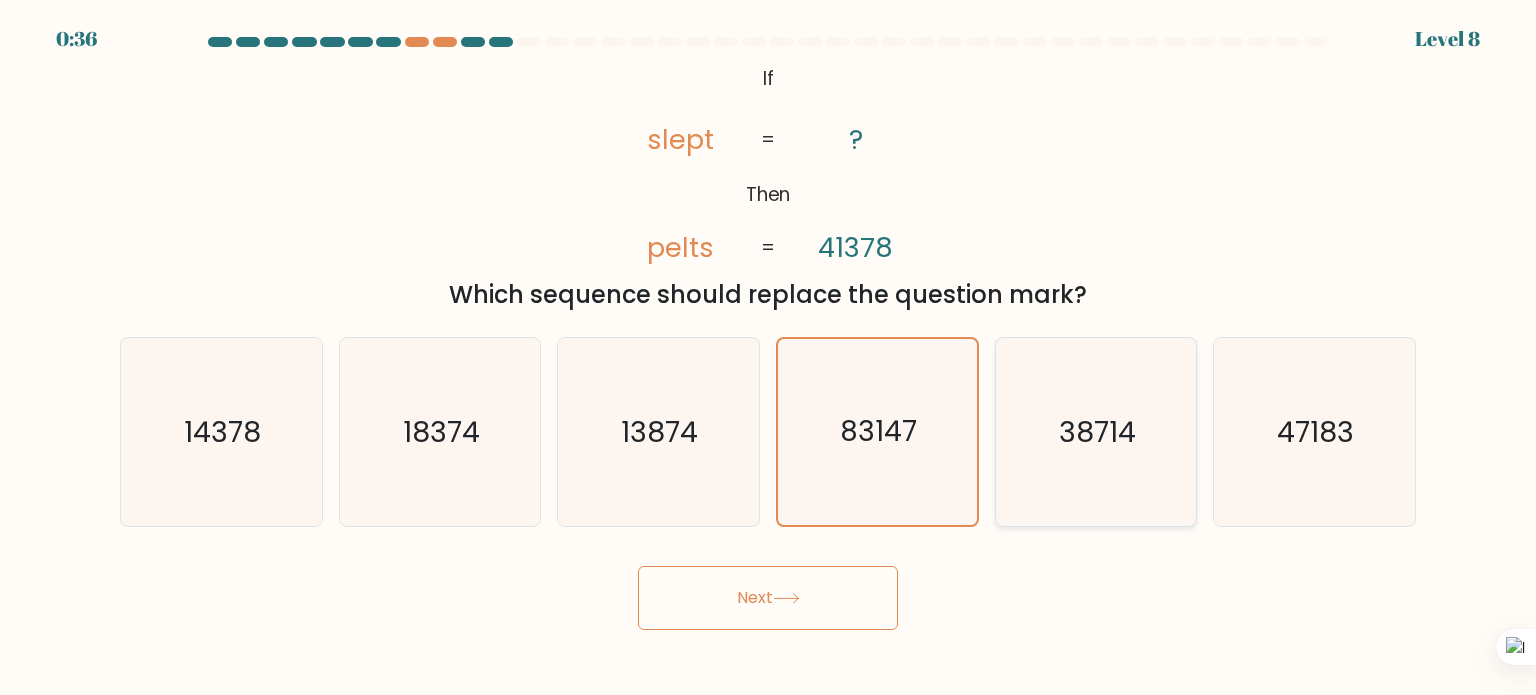 click on "38714" at bounding box center [1097, 431] 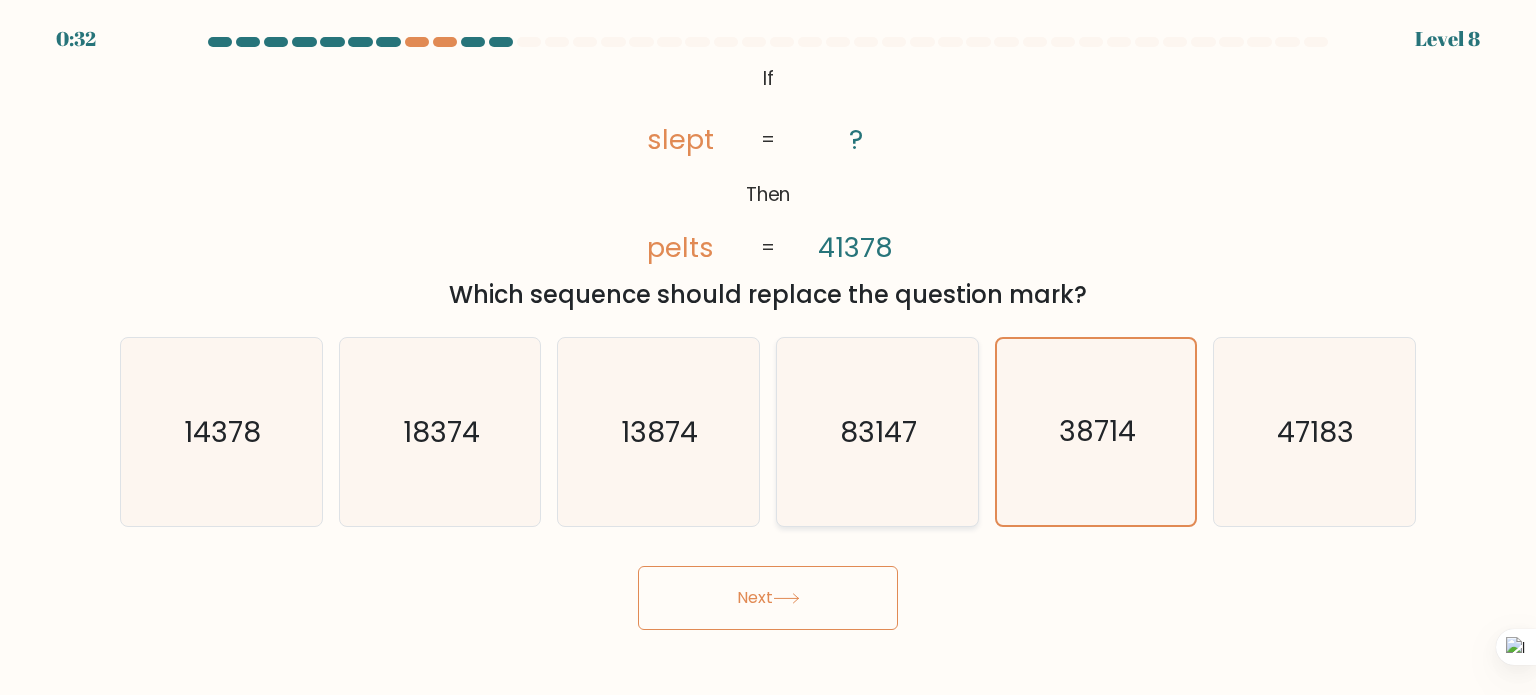 click on "83147" at bounding box center (877, 432) 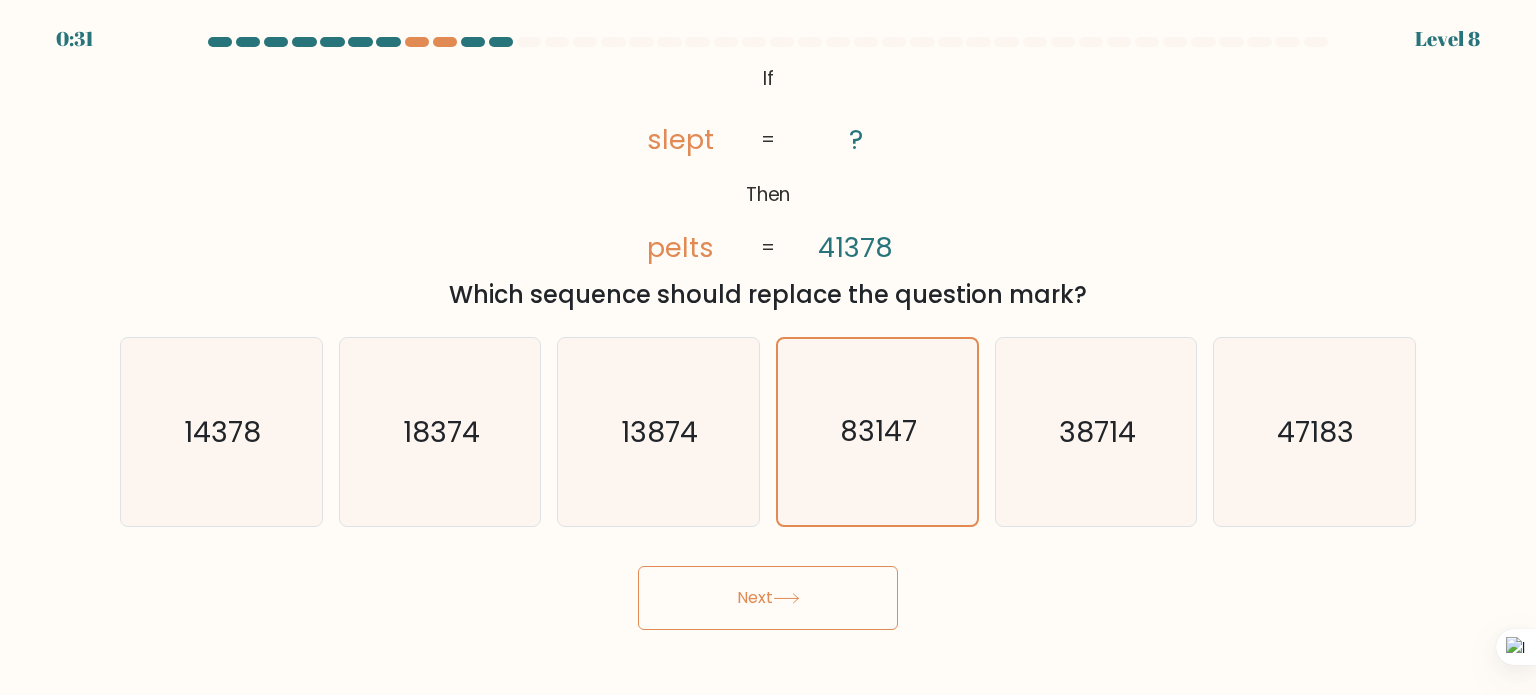 click on "Next" at bounding box center (768, 598) 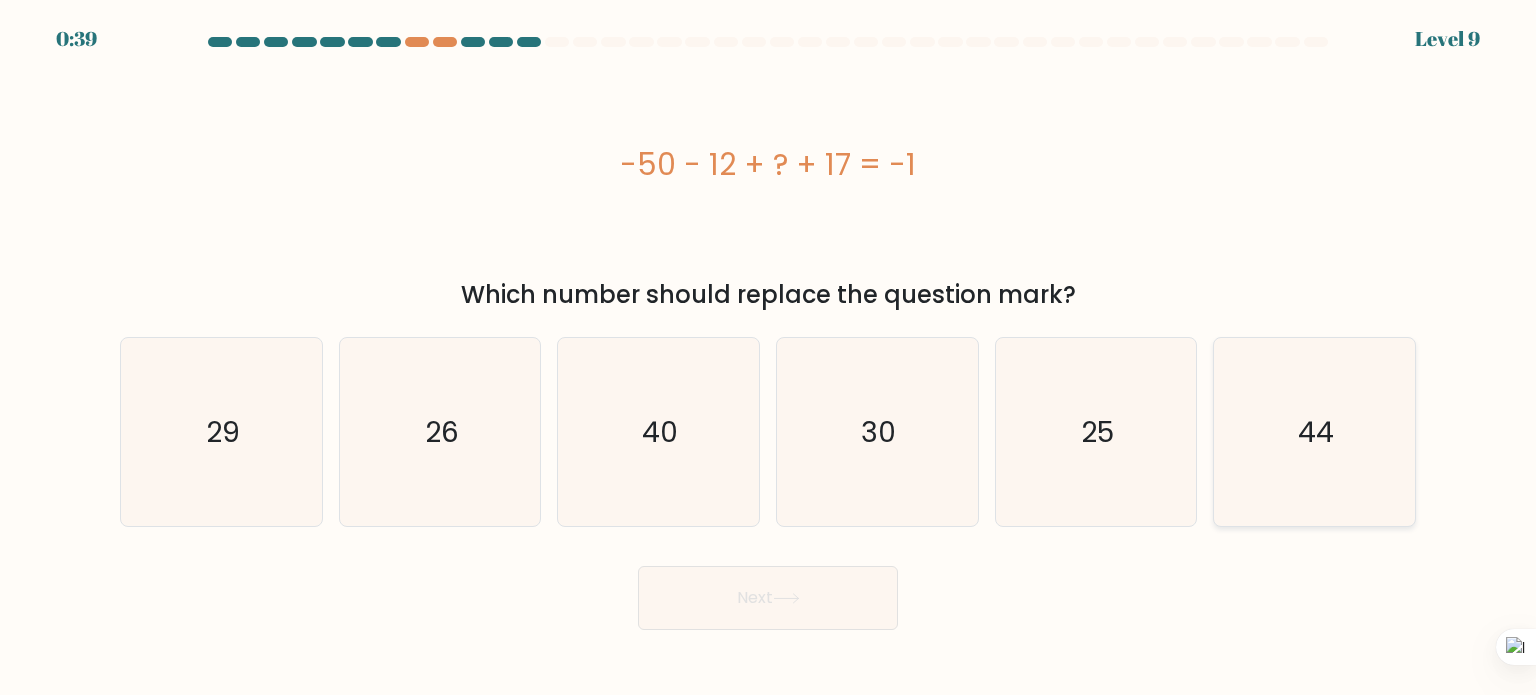 click on "44" at bounding box center [1314, 432] 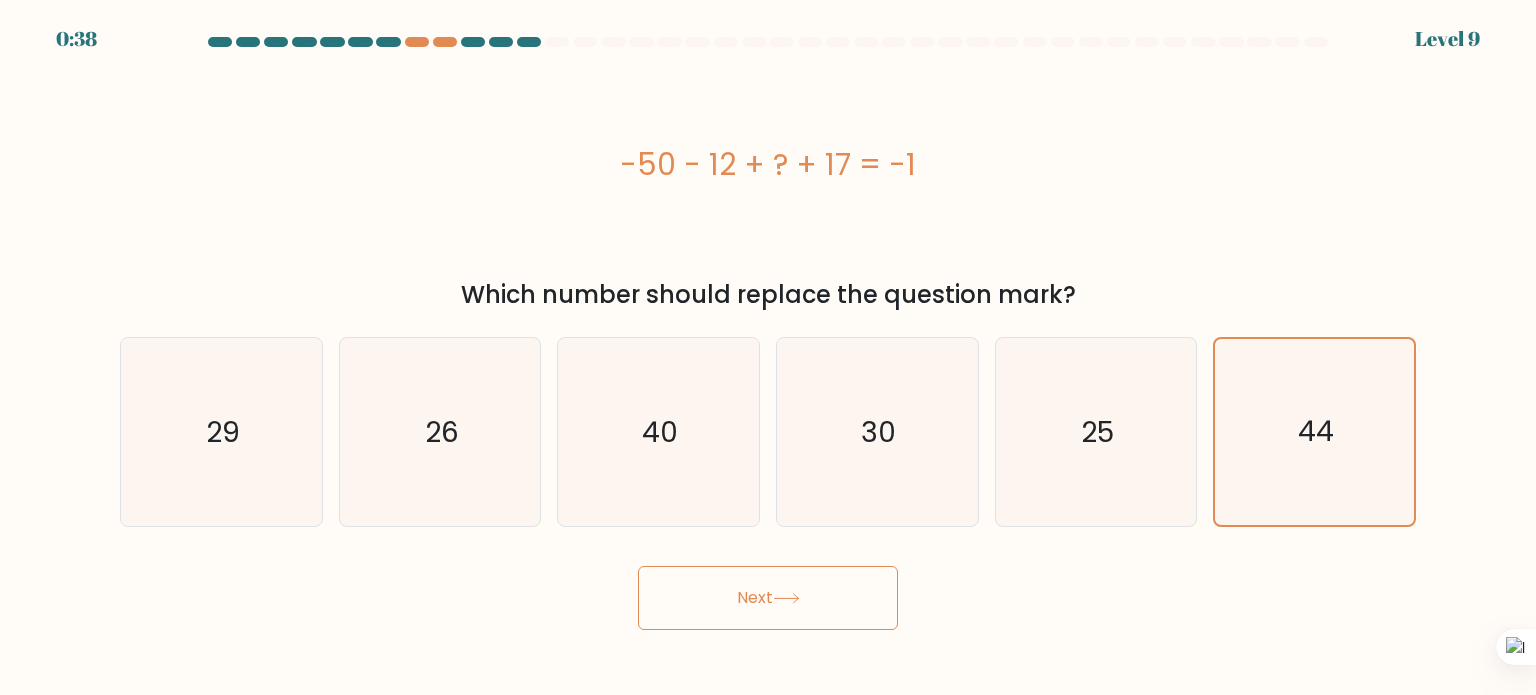 click on "Next" at bounding box center (768, 598) 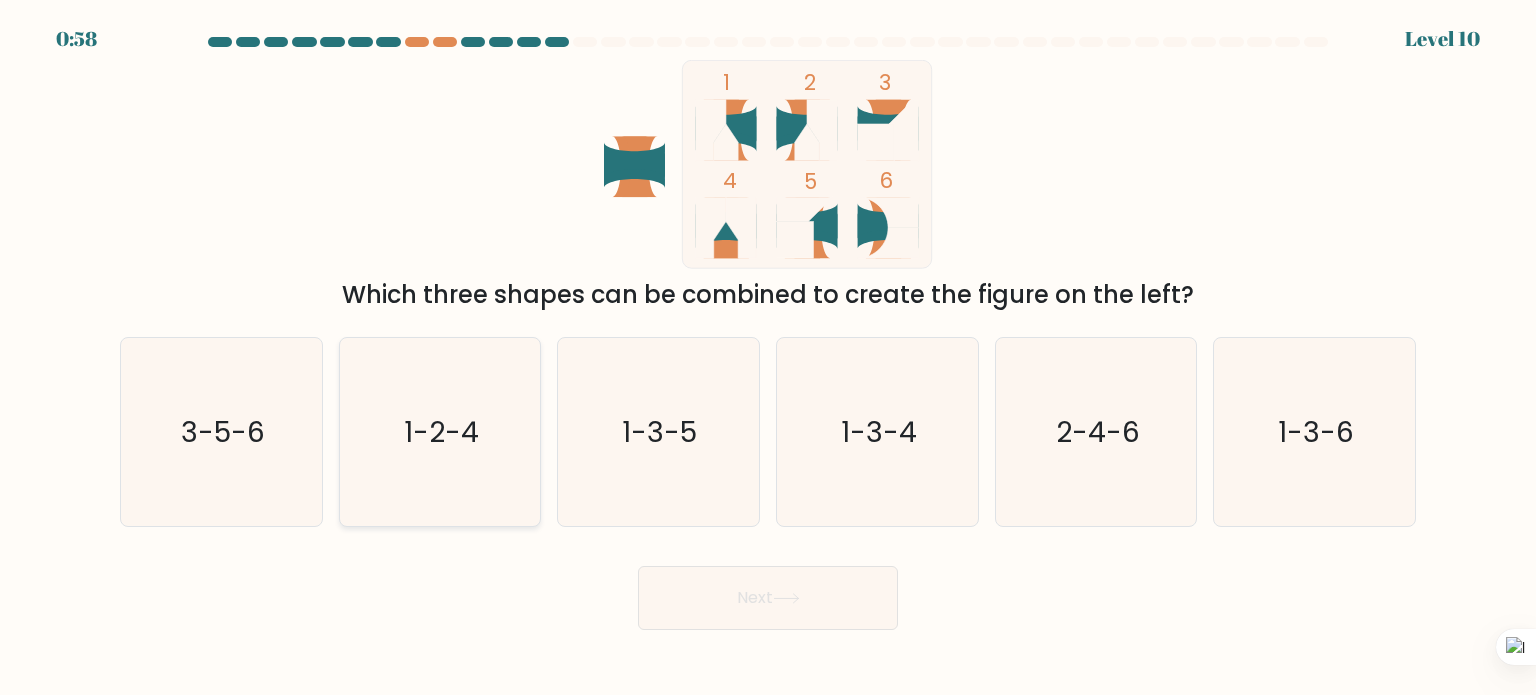 click on "1-2-4" at bounding box center [441, 431] 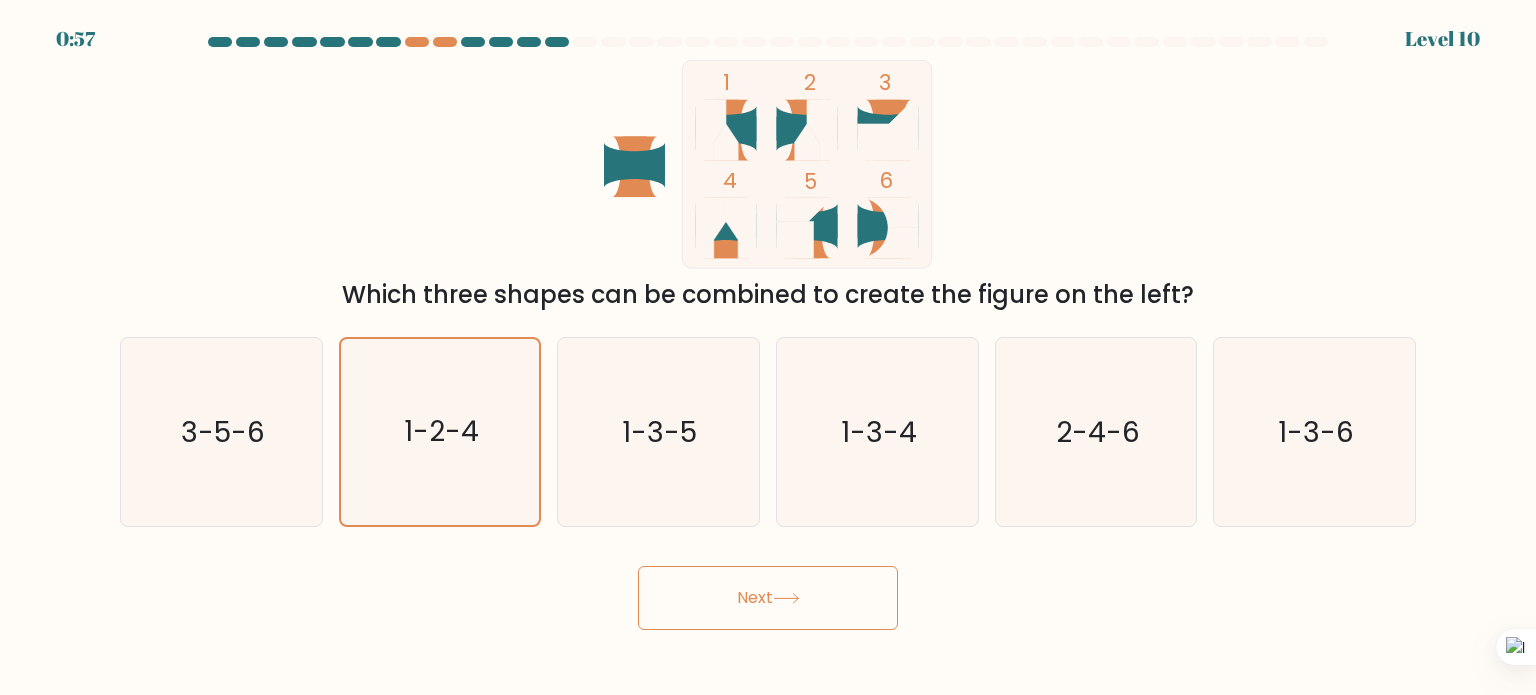 click on "Next" at bounding box center (768, 598) 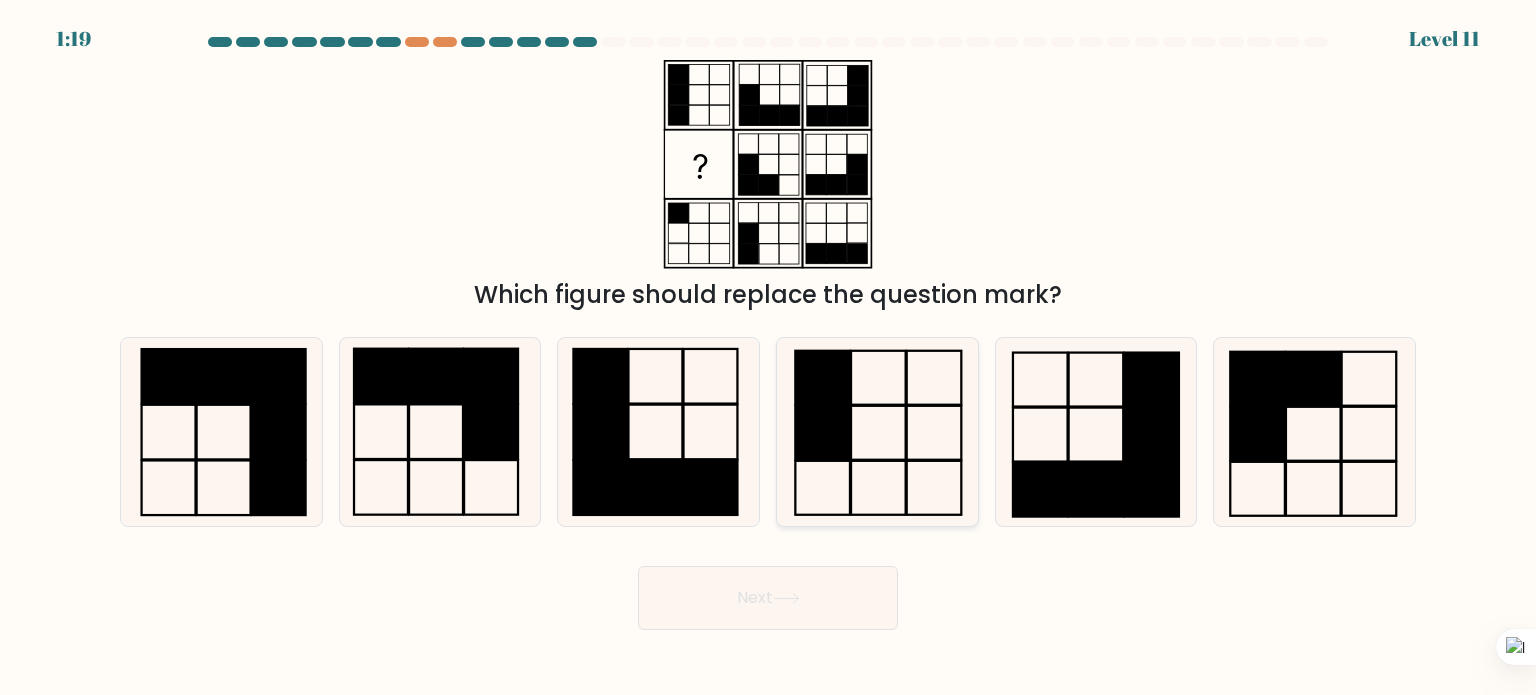 click at bounding box center (877, 432) 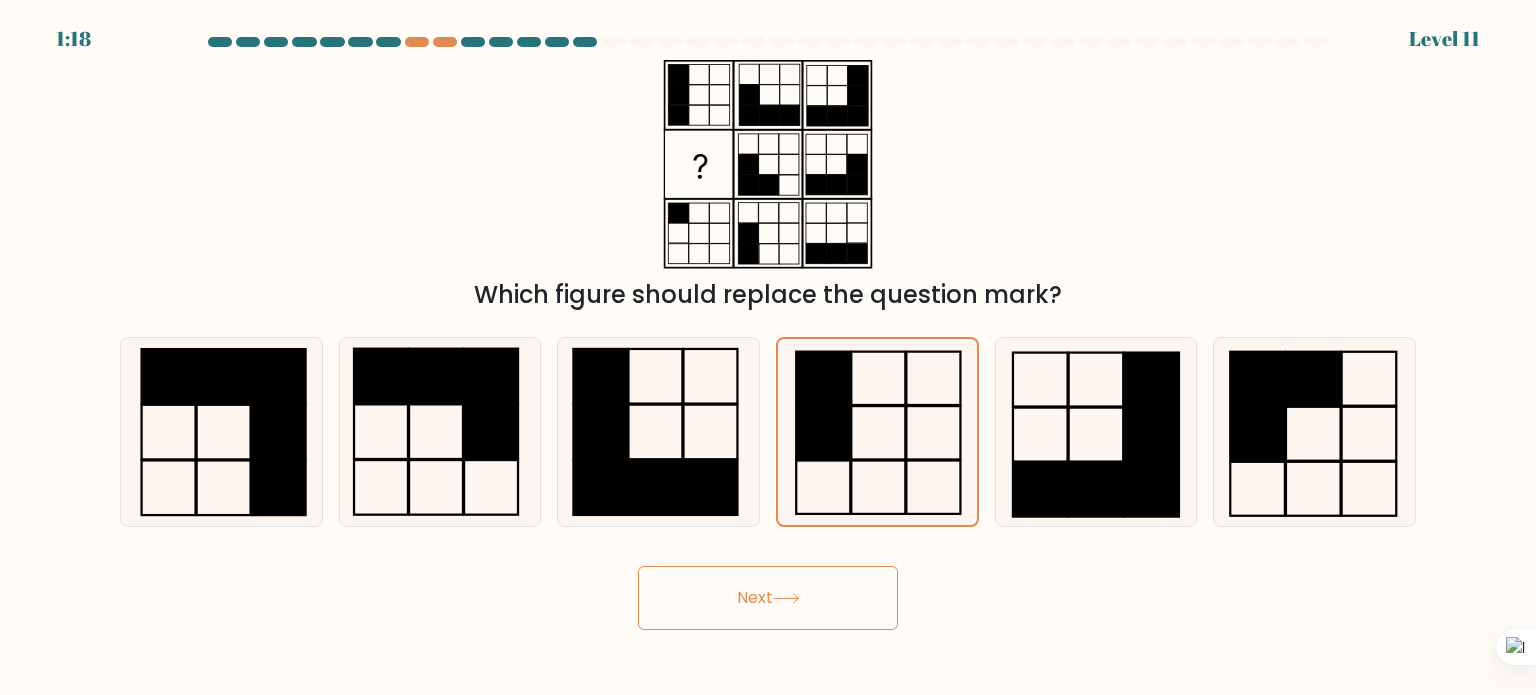 click on "Next" at bounding box center [768, 598] 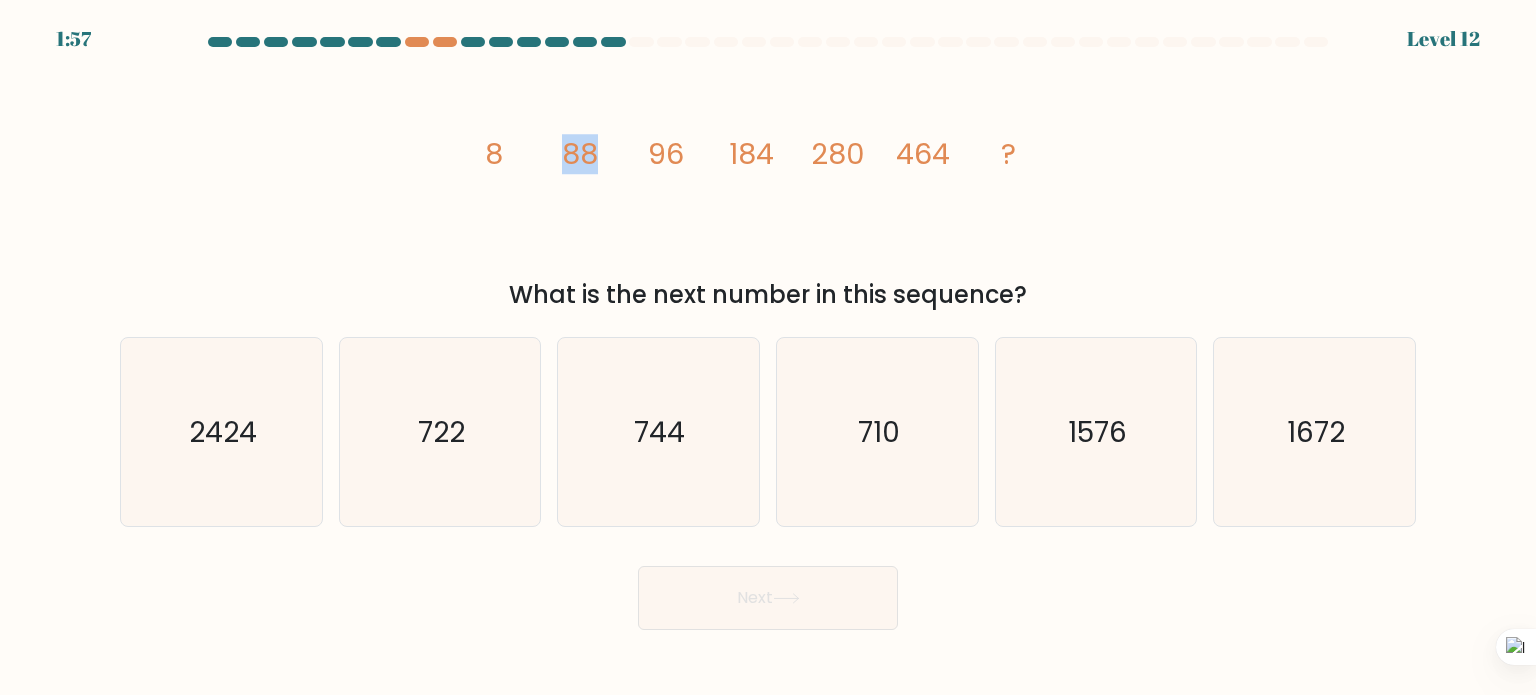 drag, startPoint x: 565, startPoint y: 151, endPoint x: 593, endPoint y: 157, distance: 28.635643 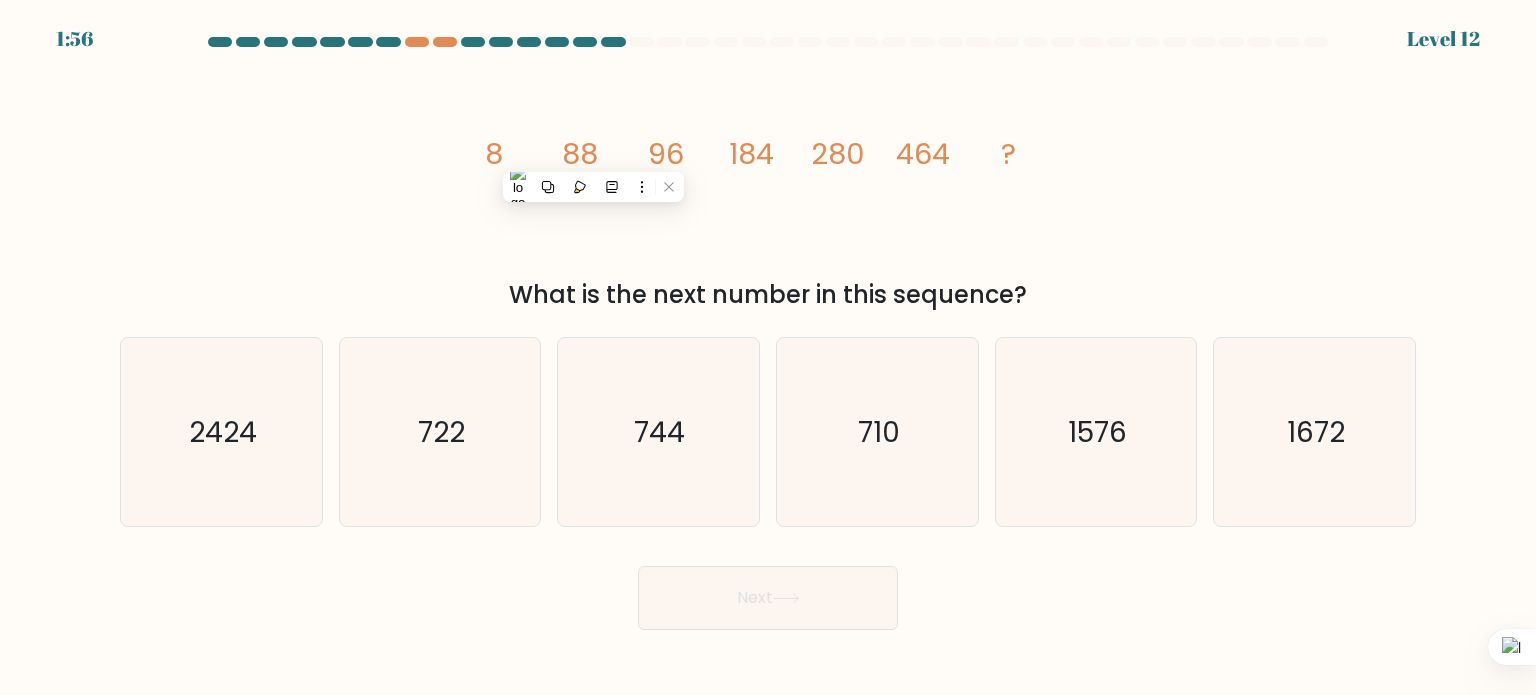 click on "image/svg+xml
8
88
96
184
280
464
?" at bounding box center [768, 164] 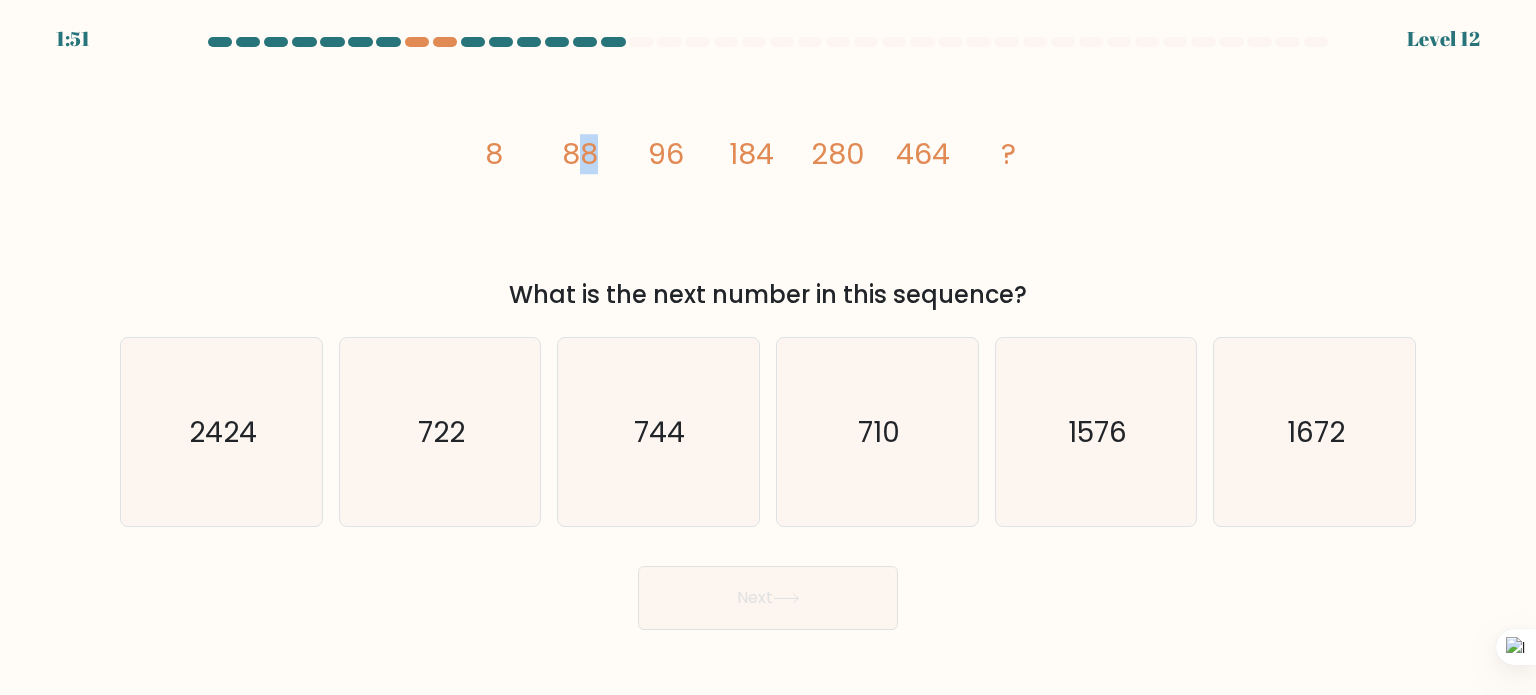 drag, startPoint x: 576, startPoint y: 152, endPoint x: 599, endPoint y: 155, distance: 23.194826 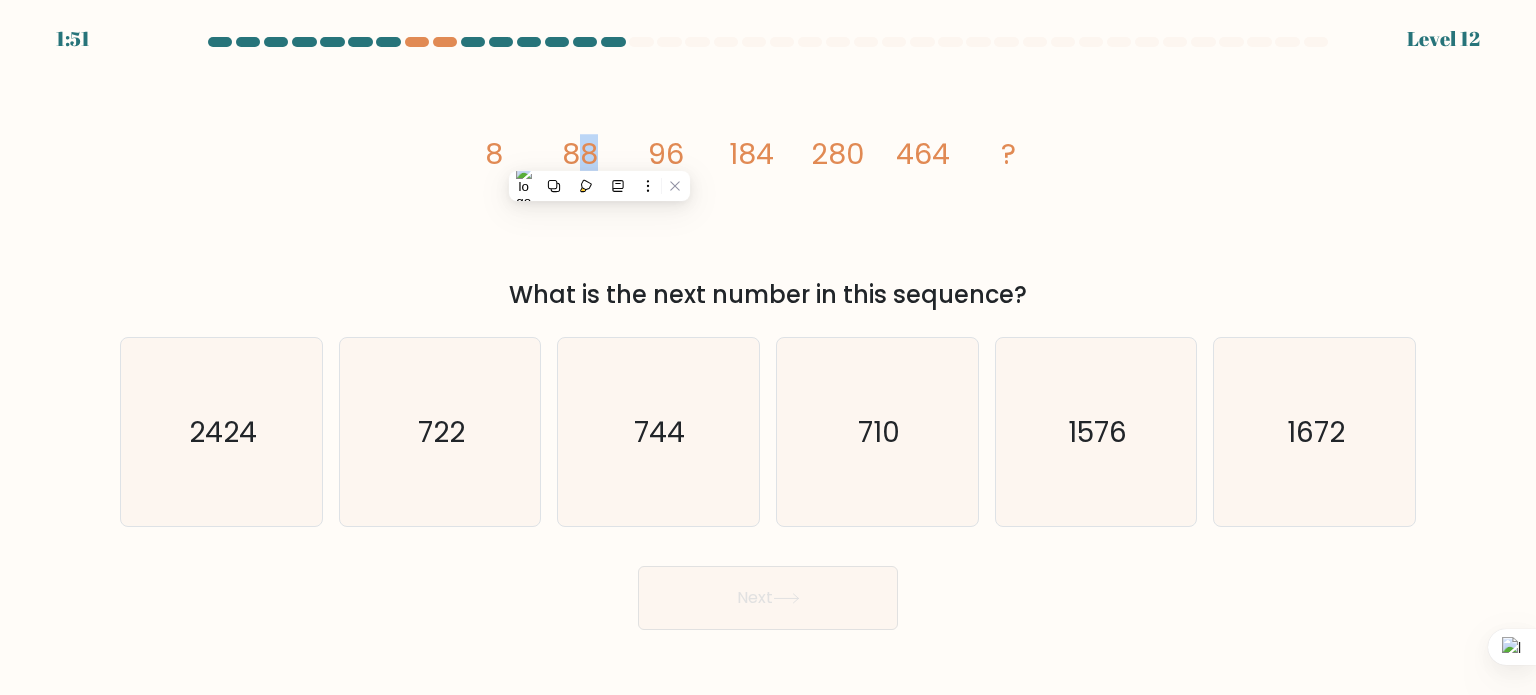 click on "image/svg+xml
8
88
96
184
280
464
?" at bounding box center [768, 164] 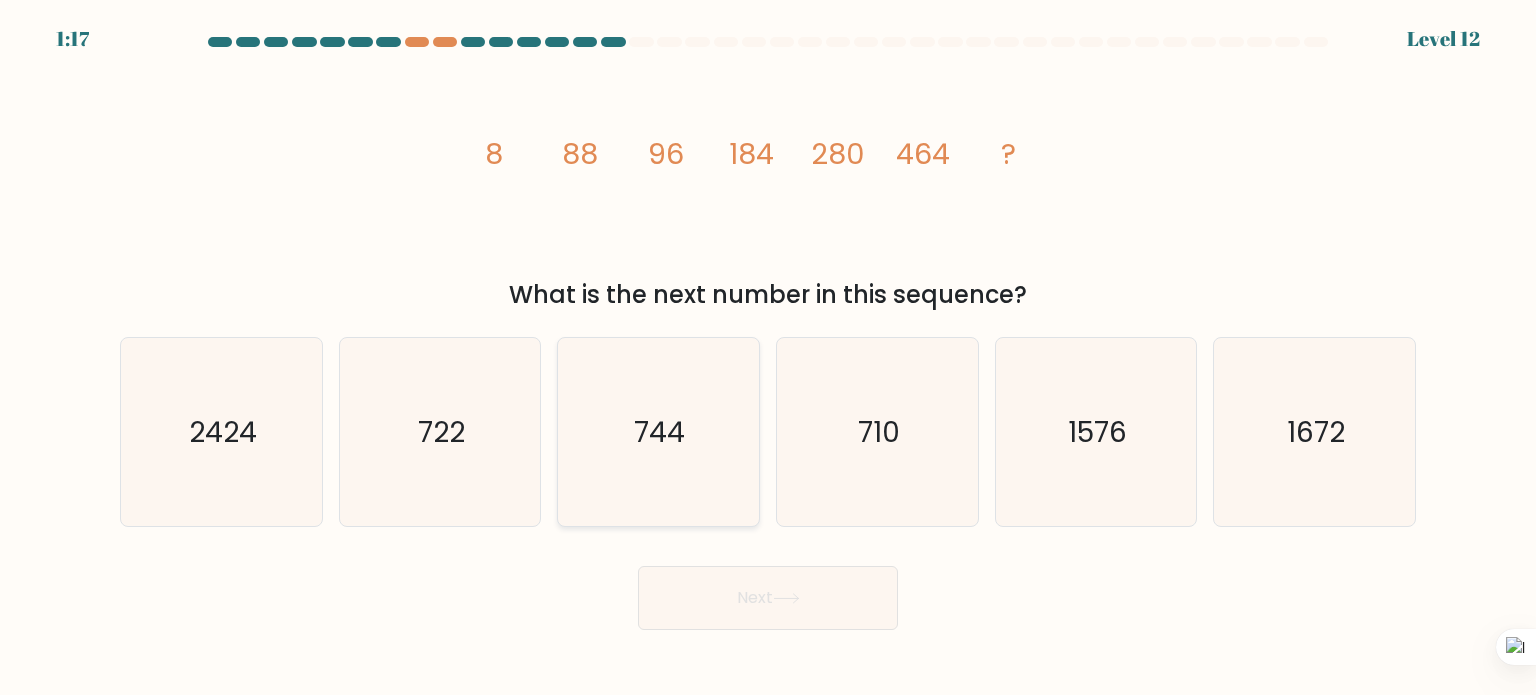 click on "744" at bounding box center (658, 432) 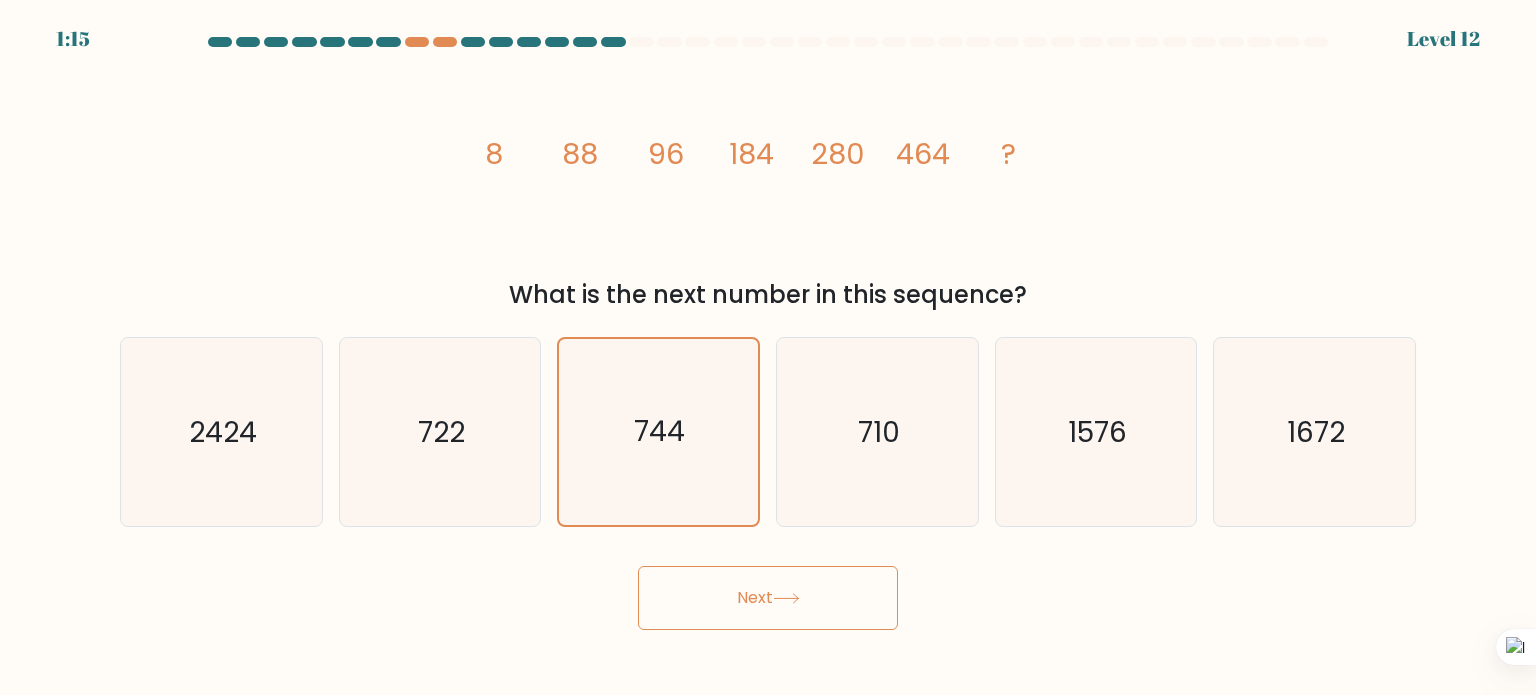 click on "Next" at bounding box center [768, 598] 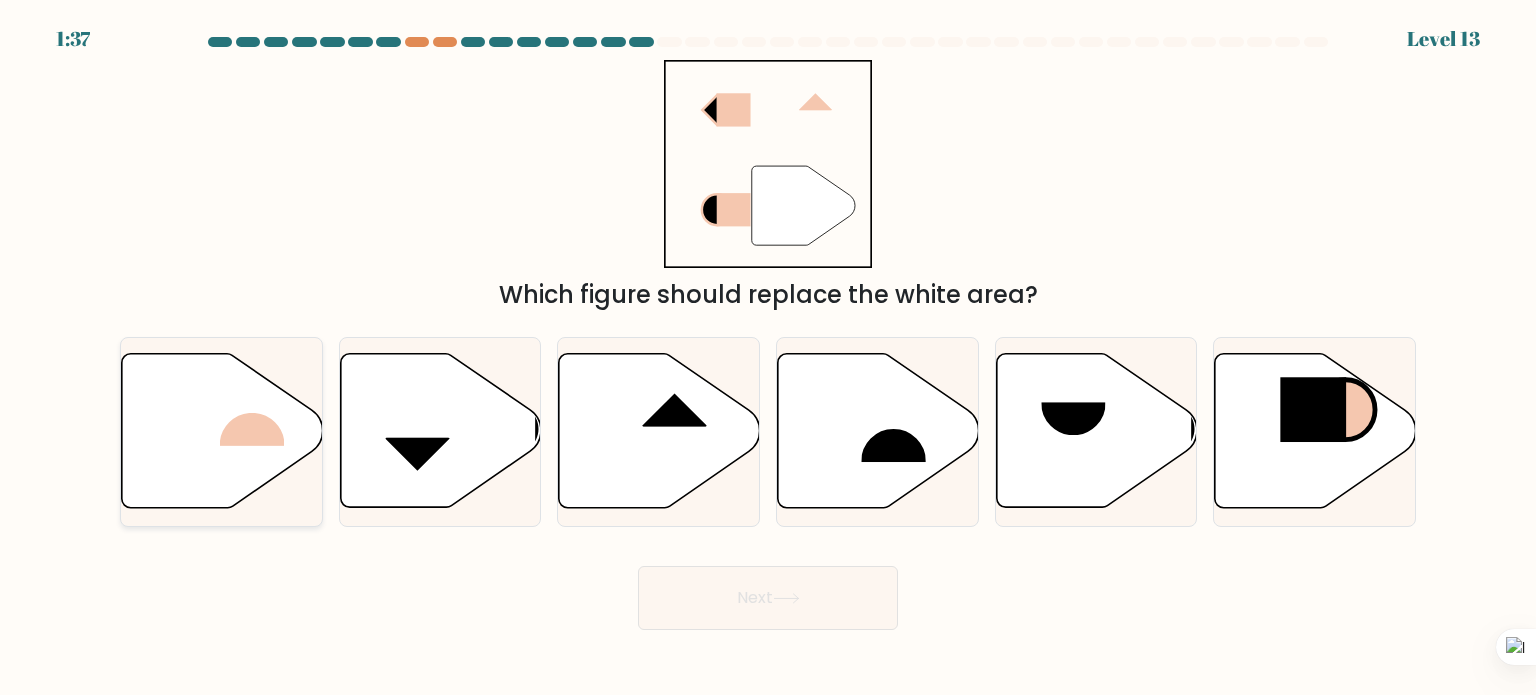 click at bounding box center [222, 431] 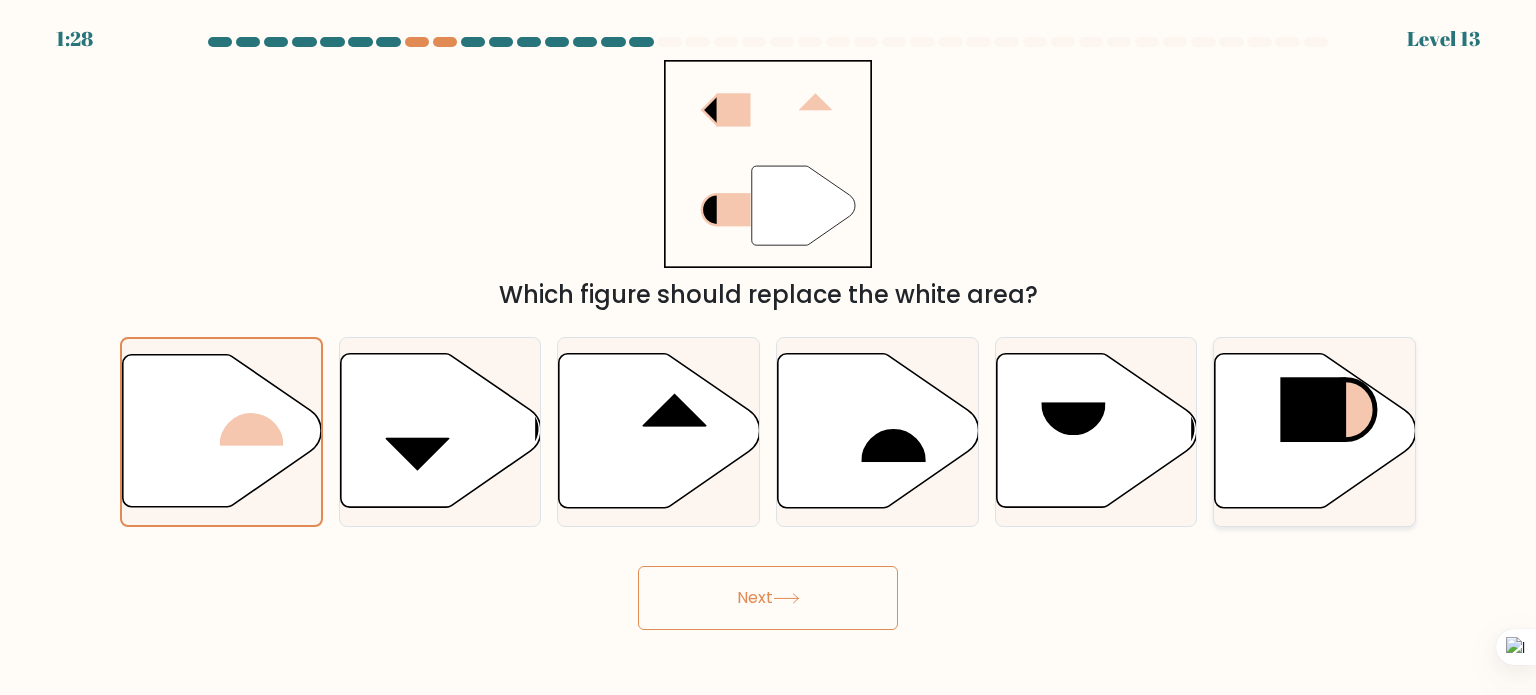 click at bounding box center [1314, 410] 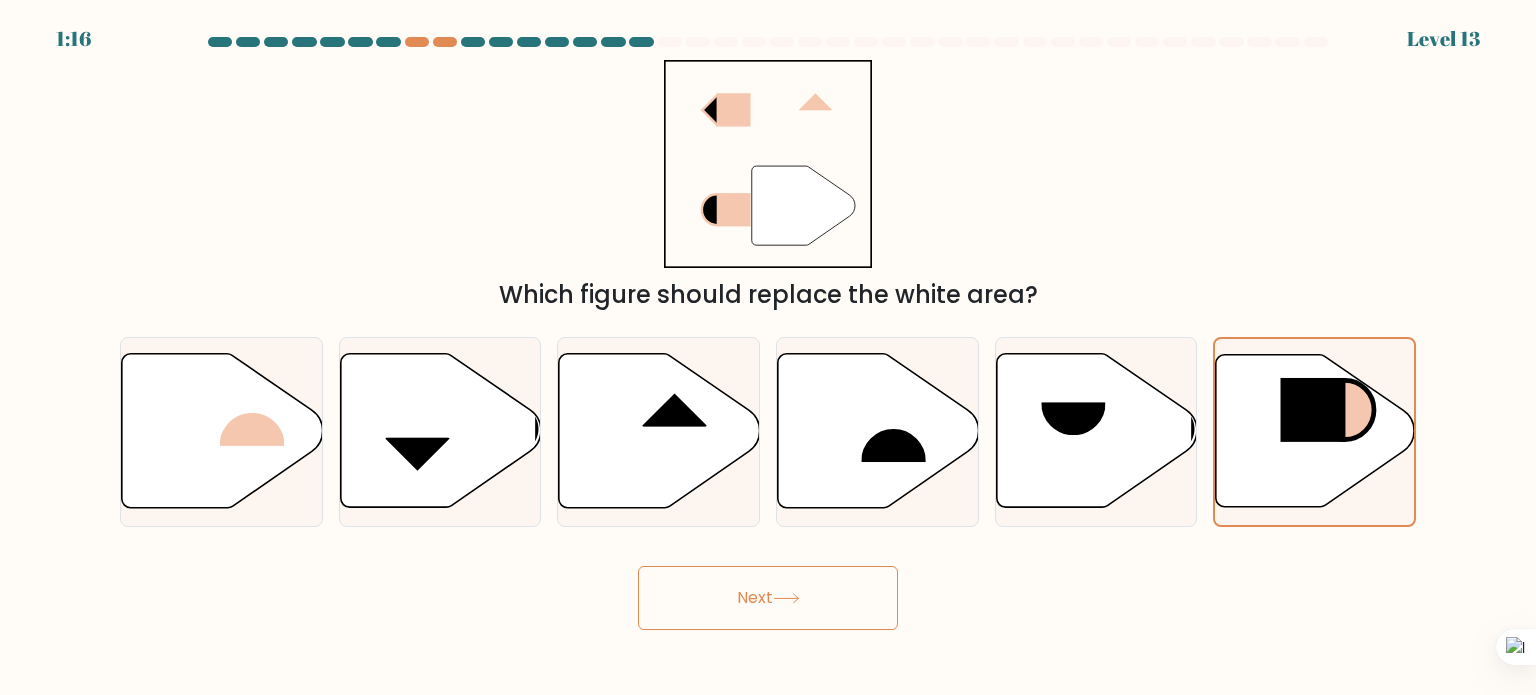 click on "Next" at bounding box center (768, 598) 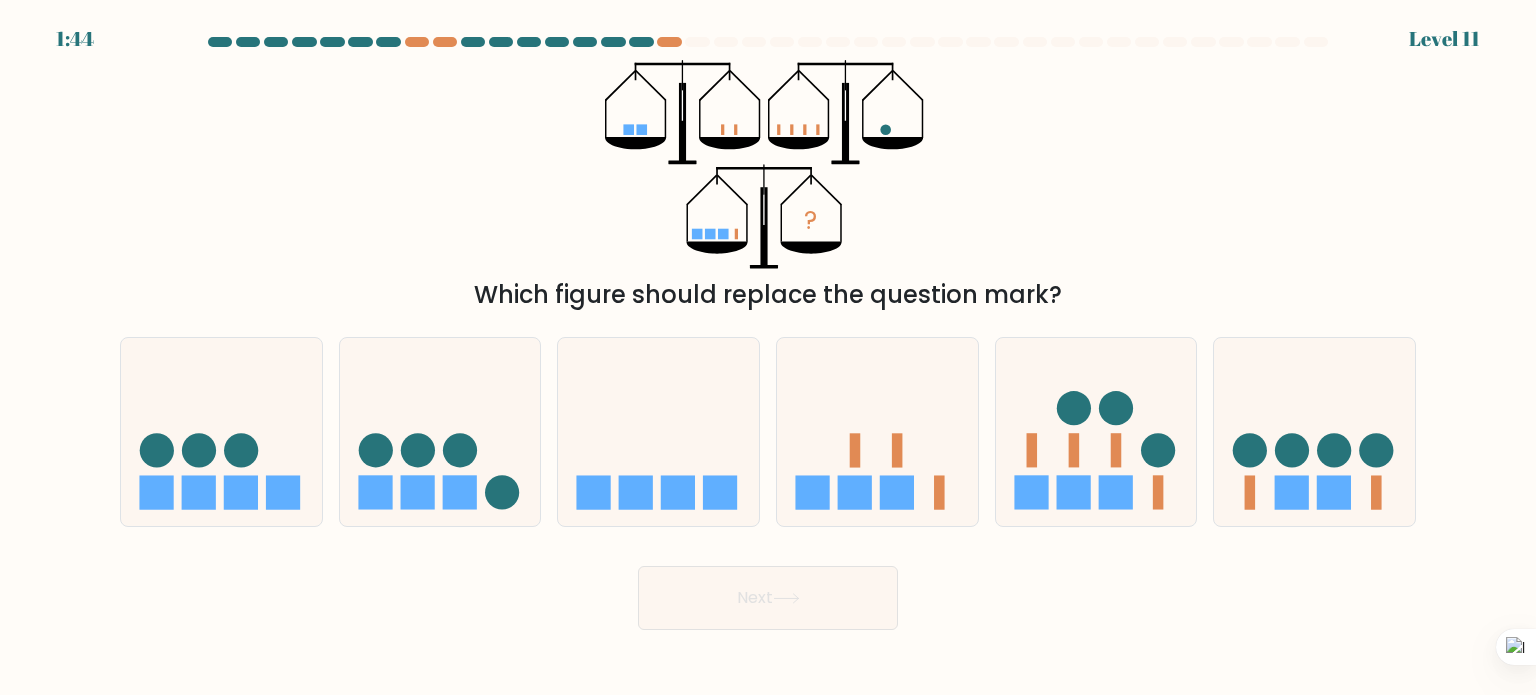 drag, startPoint x: 720, startPoint y: 127, endPoint x: 734, endPoint y: 125, distance: 14.142136 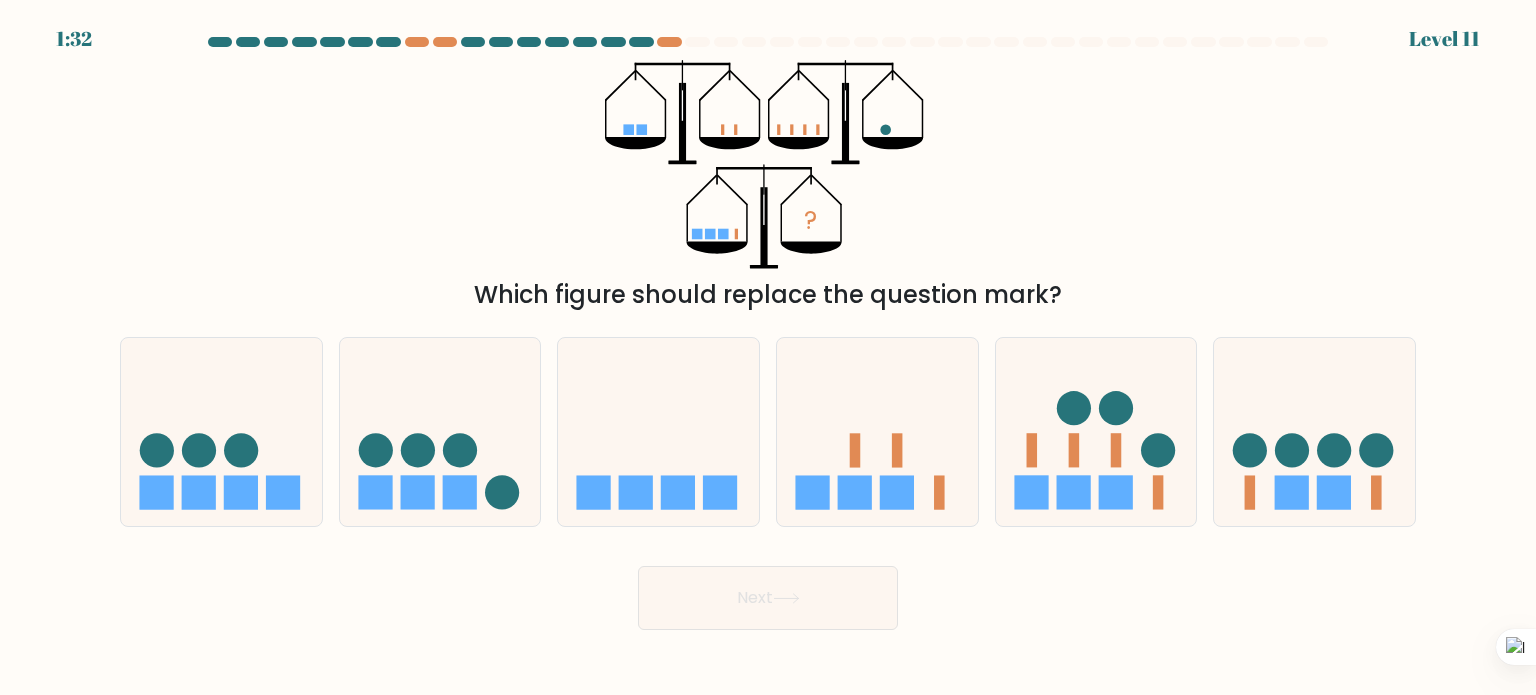 drag, startPoint x: 489, startPoint y: 289, endPoint x: 1072, endPoint y: 289, distance: 583 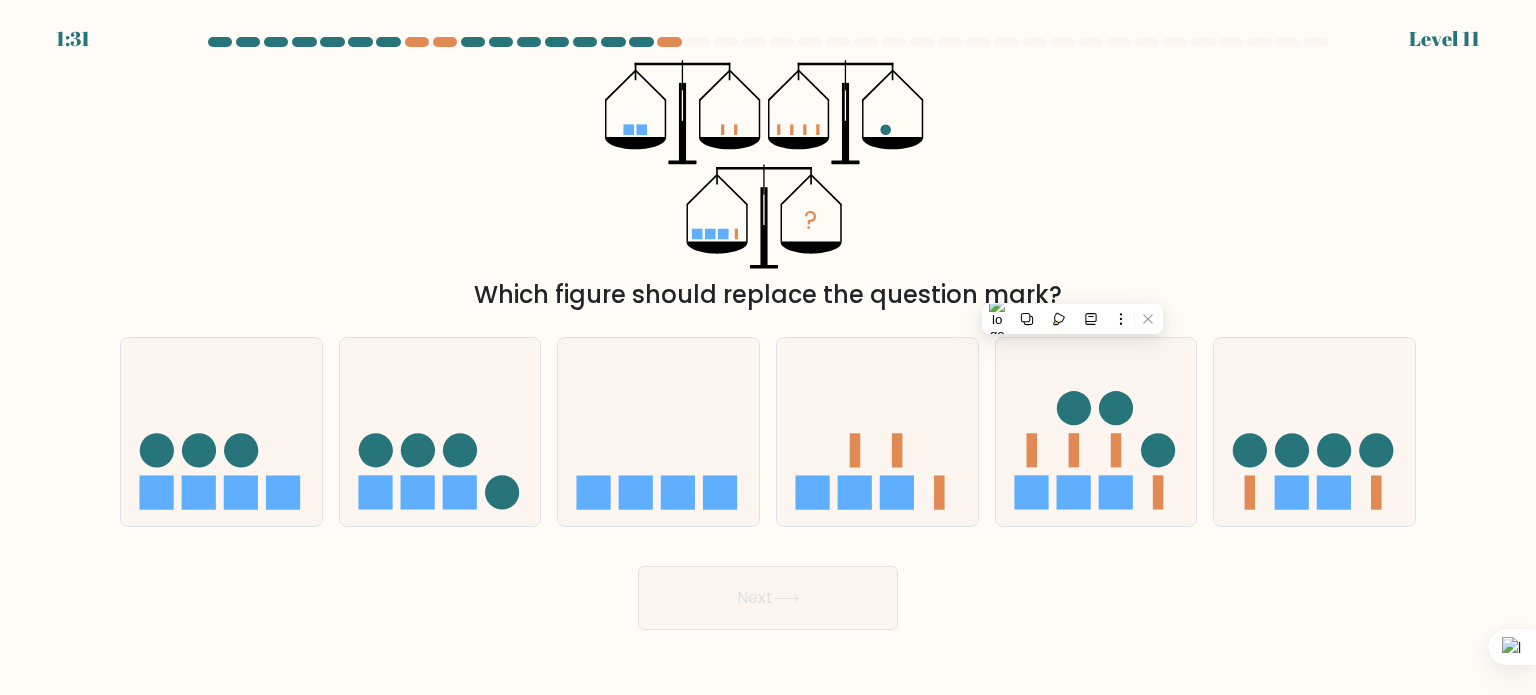 click on "?
Which figure should replace the question mark?" at bounding box center [768, 186] 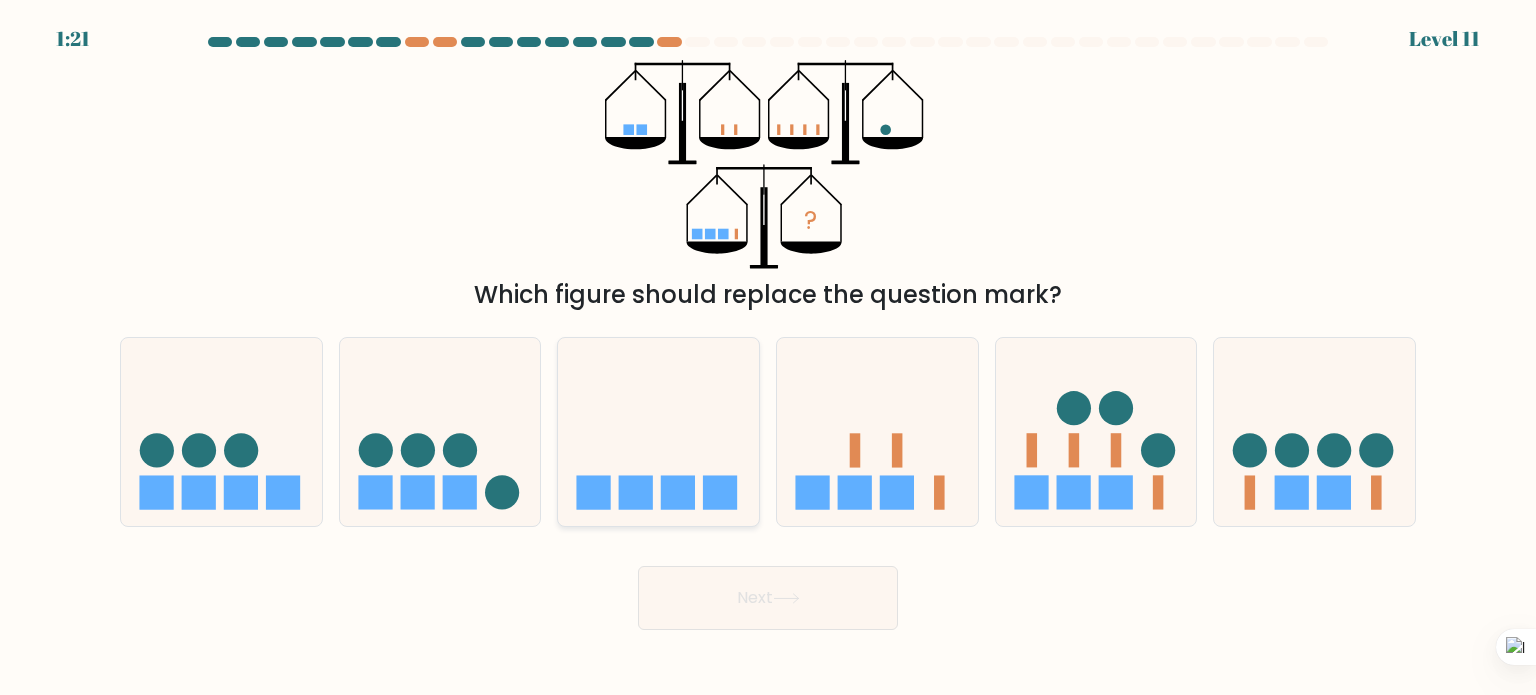 click at bounding box center [658, 432] 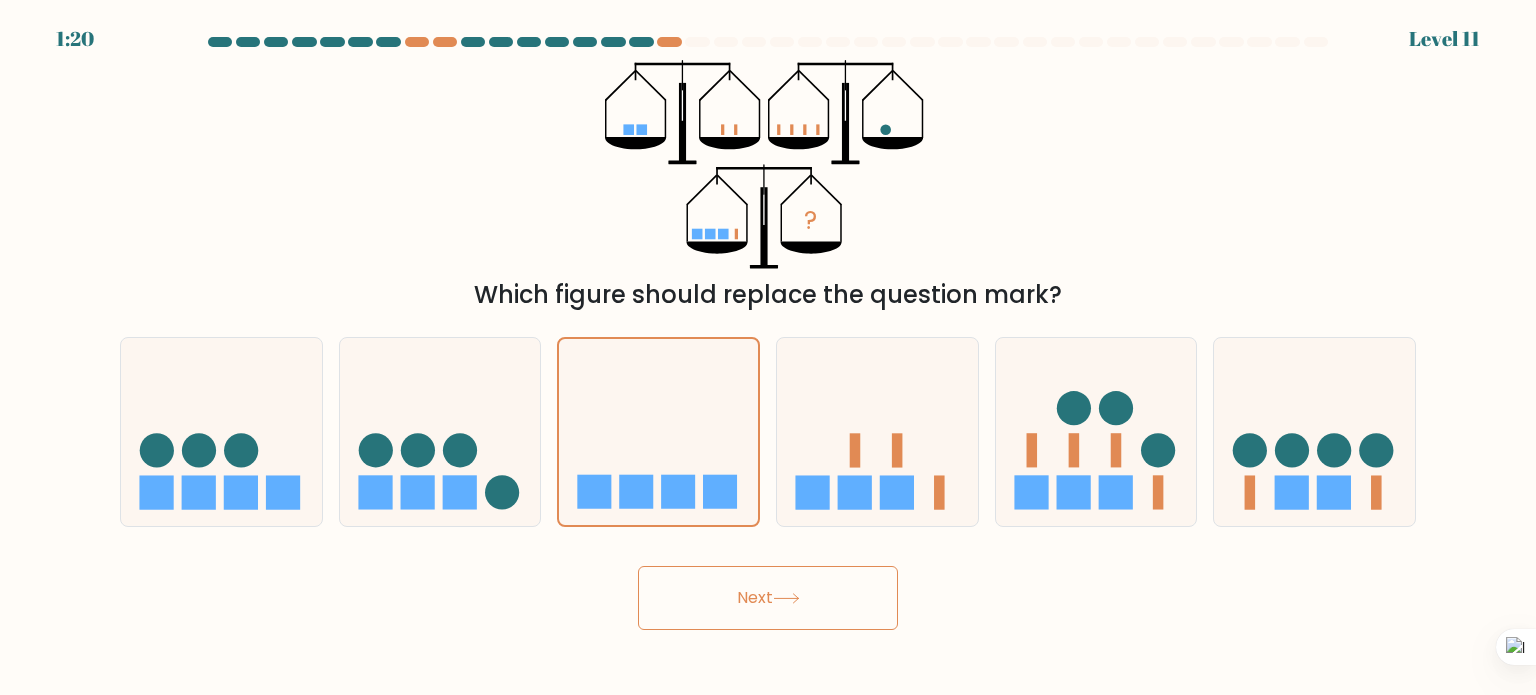 click on "Next" at bounding box center (768, 598) 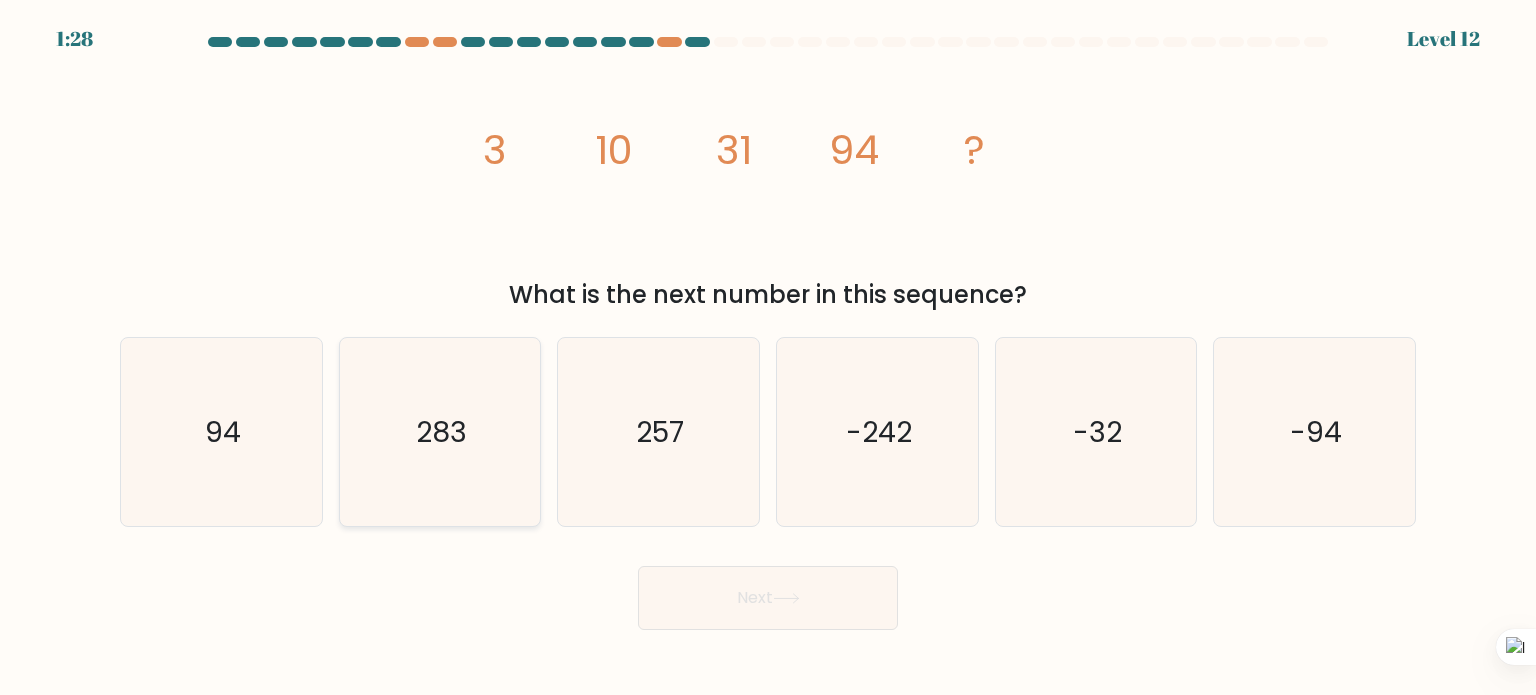click on "283" at bounding box center (440, 432) 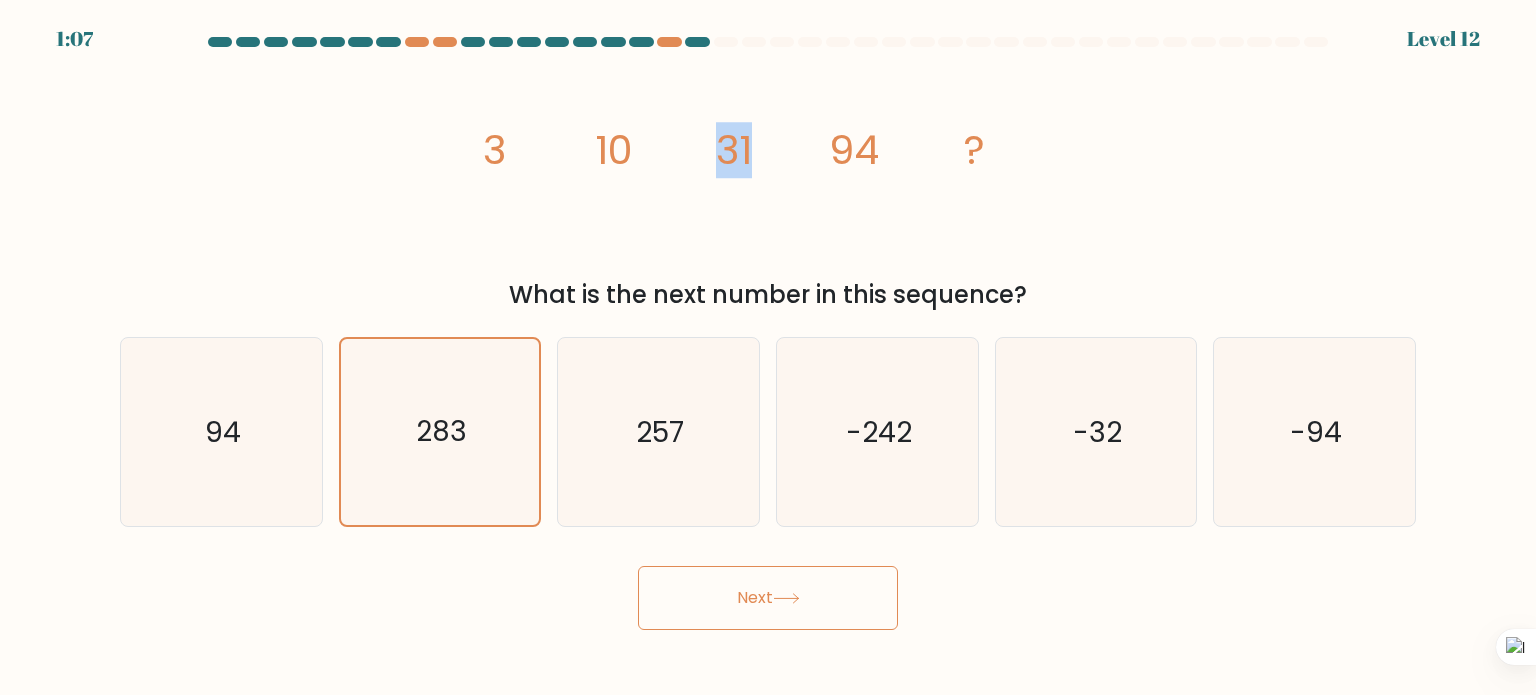 drag, startPoint x: 717, startPoint y: 153, endPoint x: 751, endPoint y: 153, distance: 34 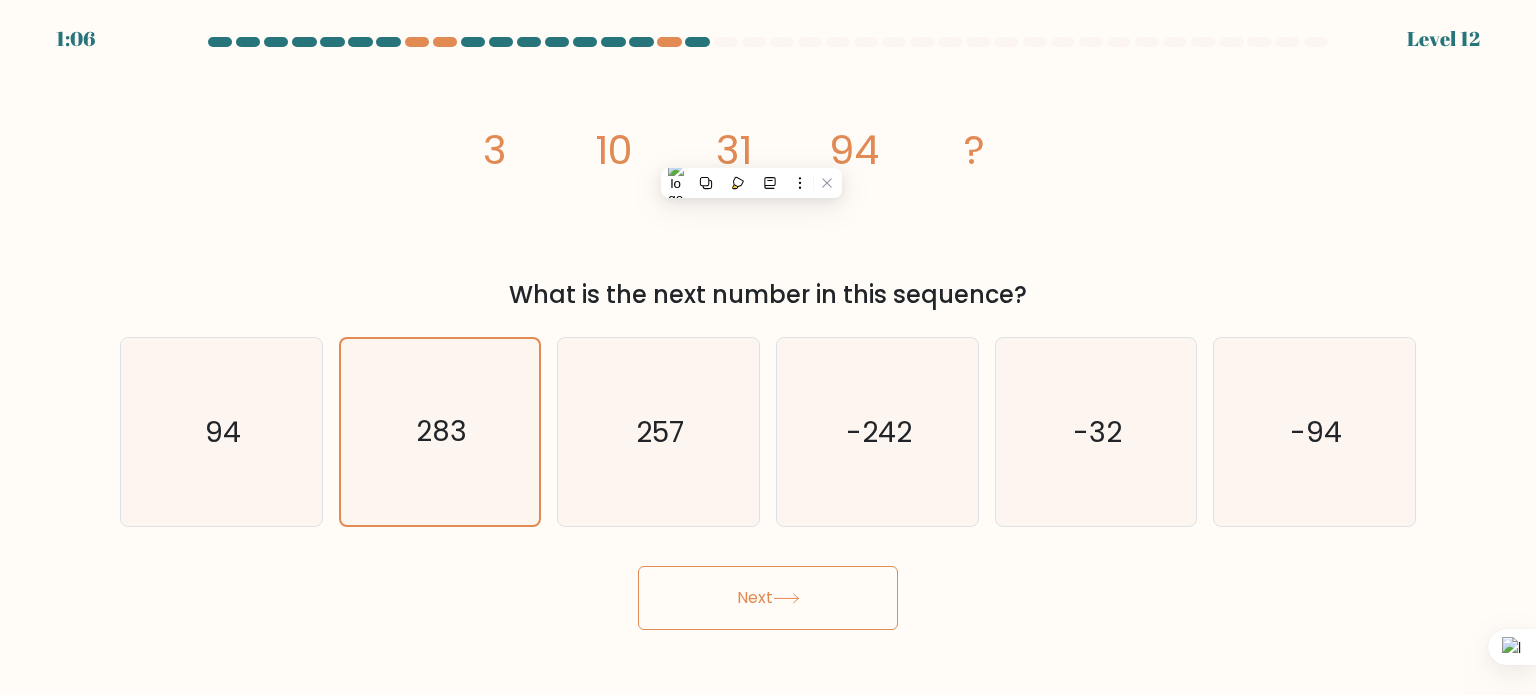 click on "image/svg+xml
3
10
31
94
?" at bounding box center [768, 164] 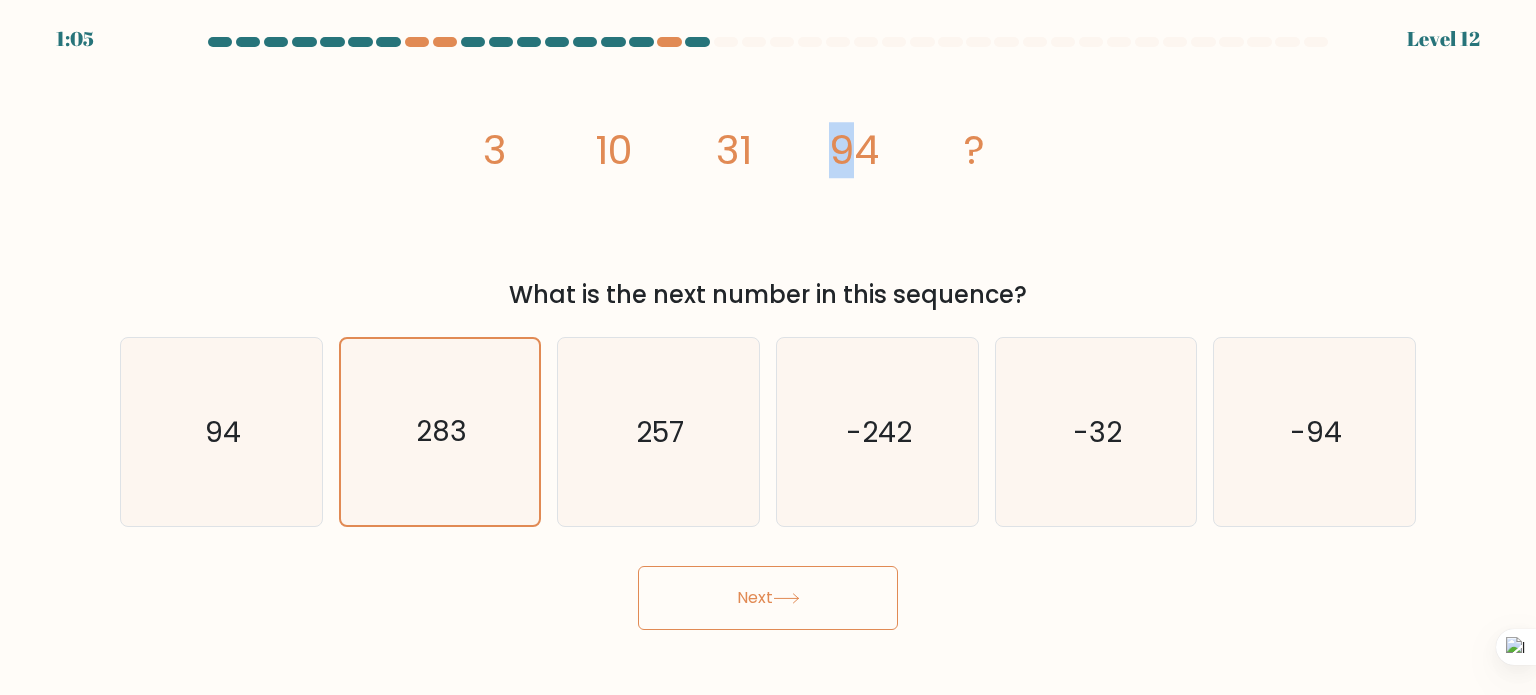 drag, startPoint x: 833, startPoint y: 142, endPoint x: 857, endPoint y: 150, distance: 25.298222 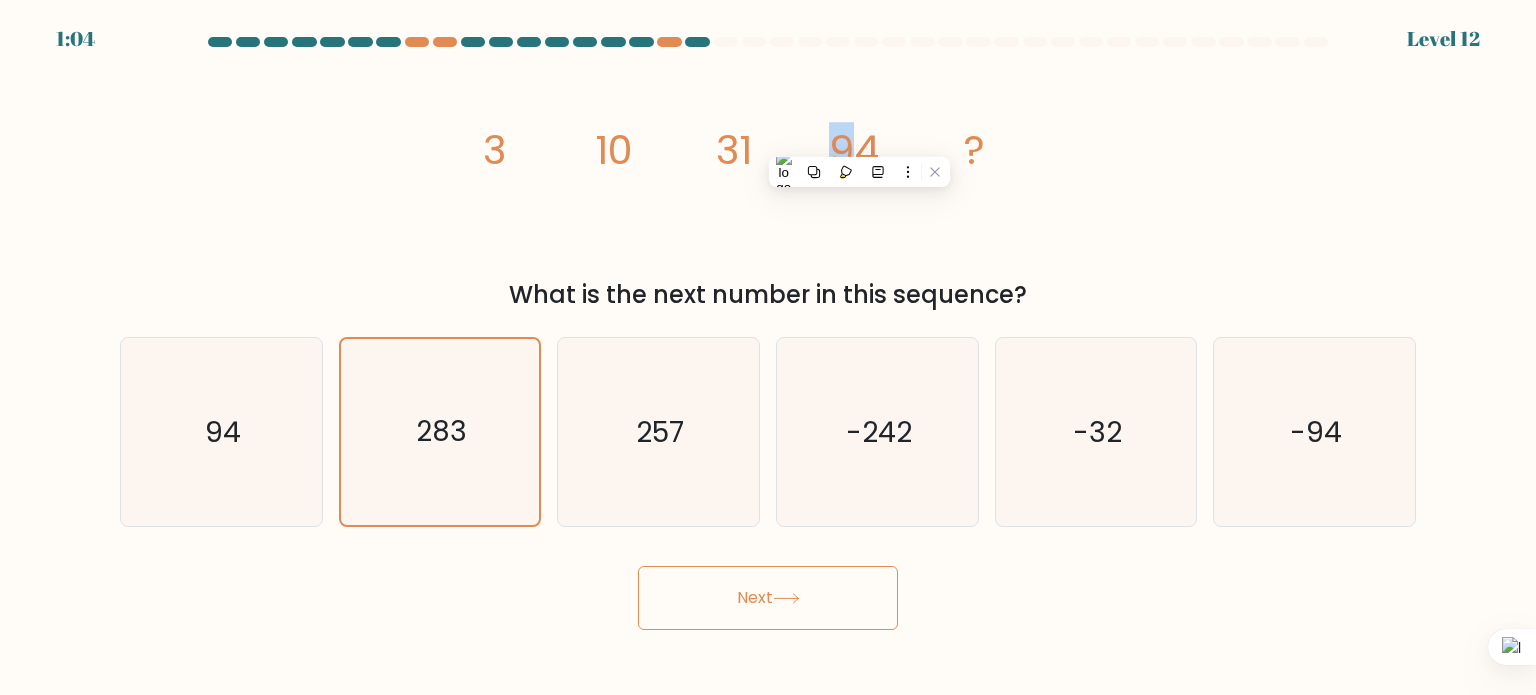 click on "image/svg+xml
3
10
31
94
?" at bounding box center (768, 164) 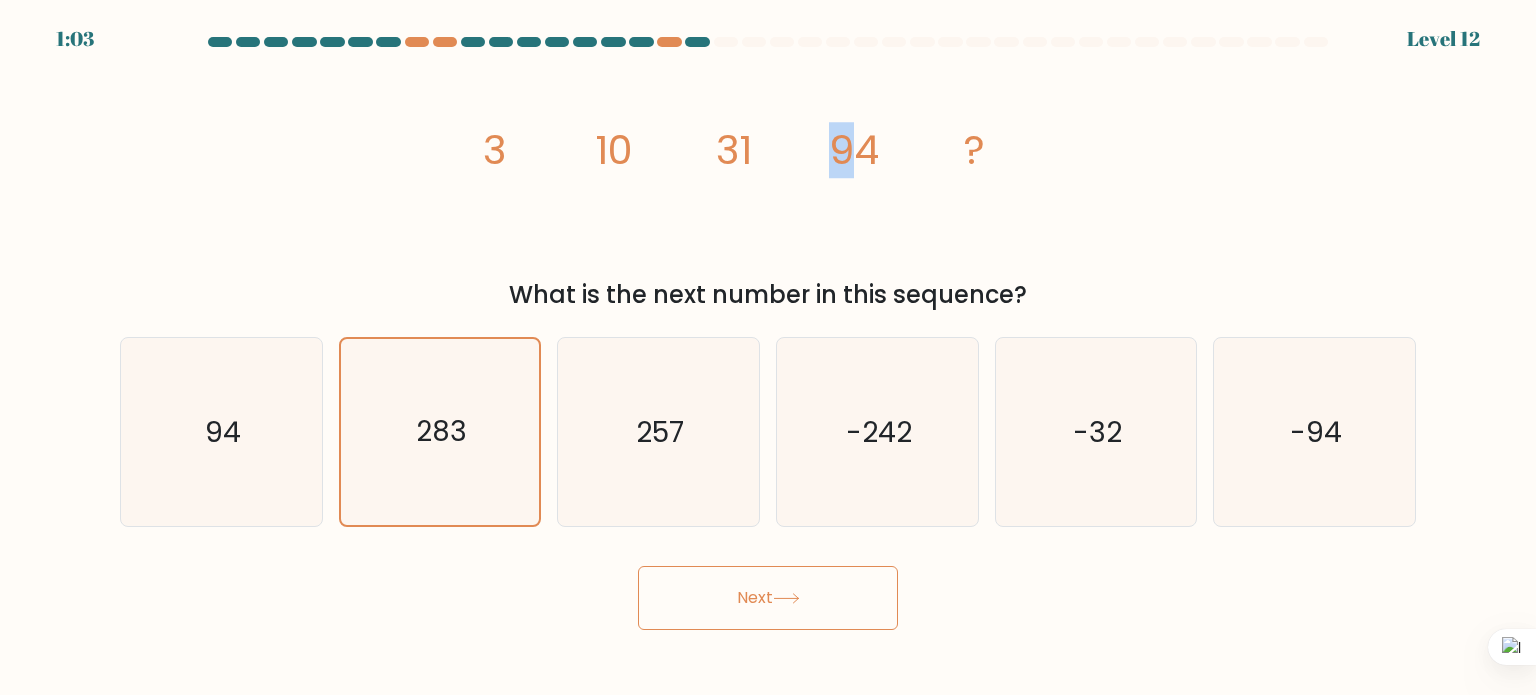 click on "image/svg+xml
3
10
31
94
?" at bounding box center [768, 164] 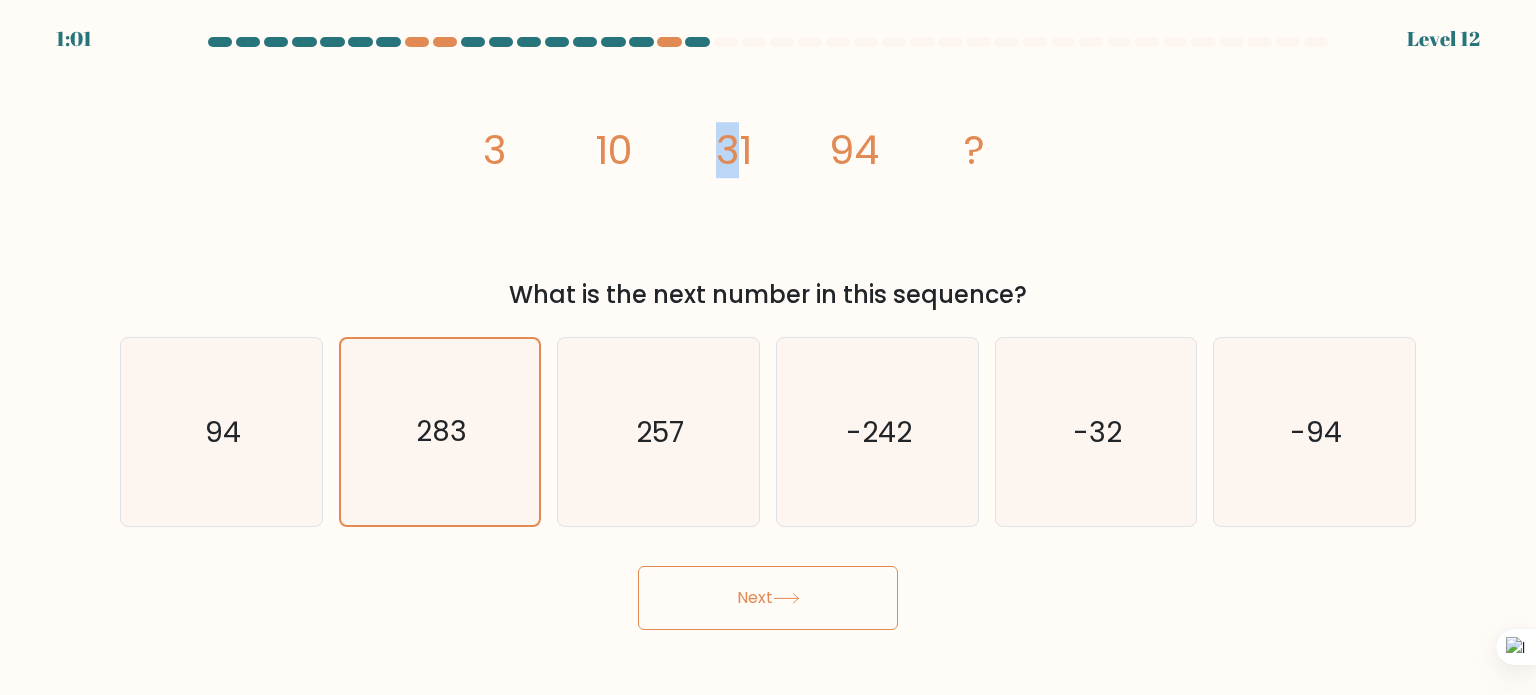 drag, startPoint x: 716, startPoint y: 139, endPoint x: 738, endPoint y: 139, distance: 22 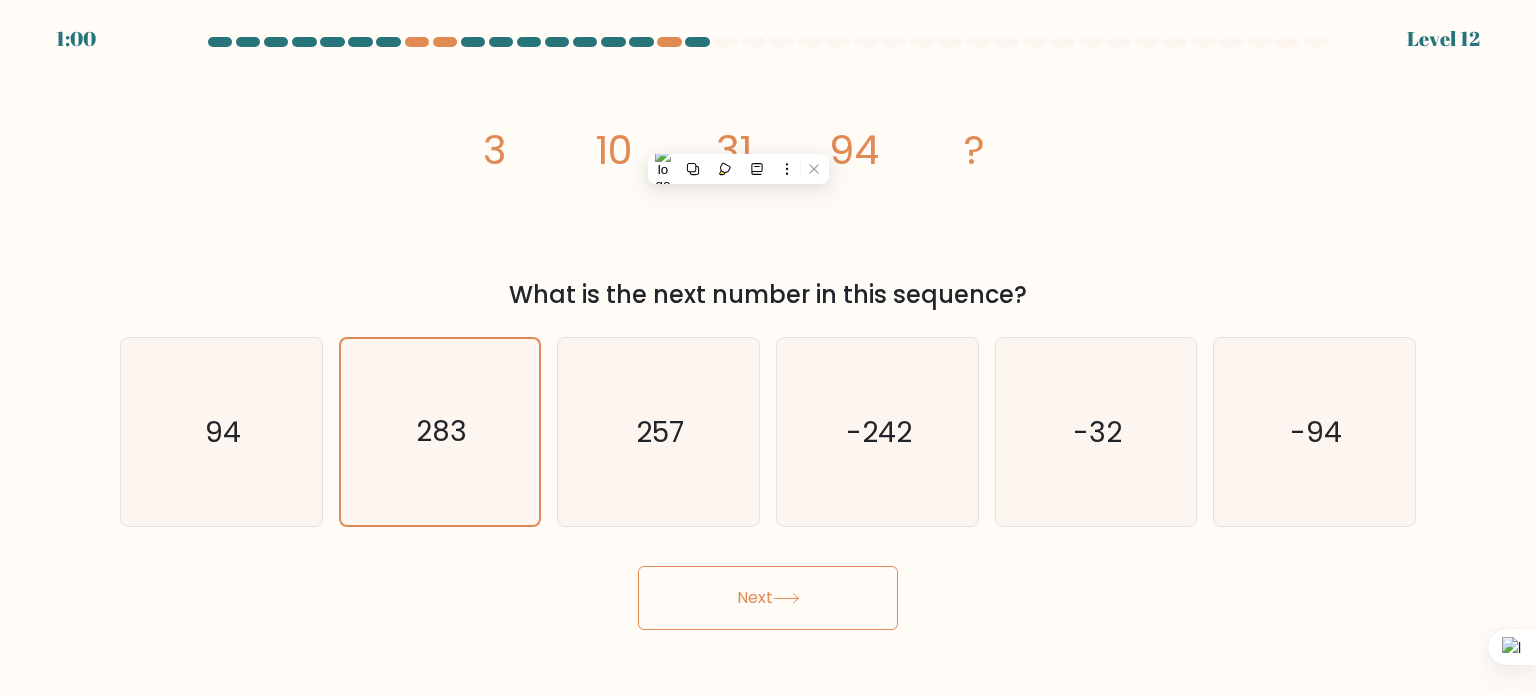 click on "image/svg+xml
3
10
31
94
?" at bounding box center [768, 164] 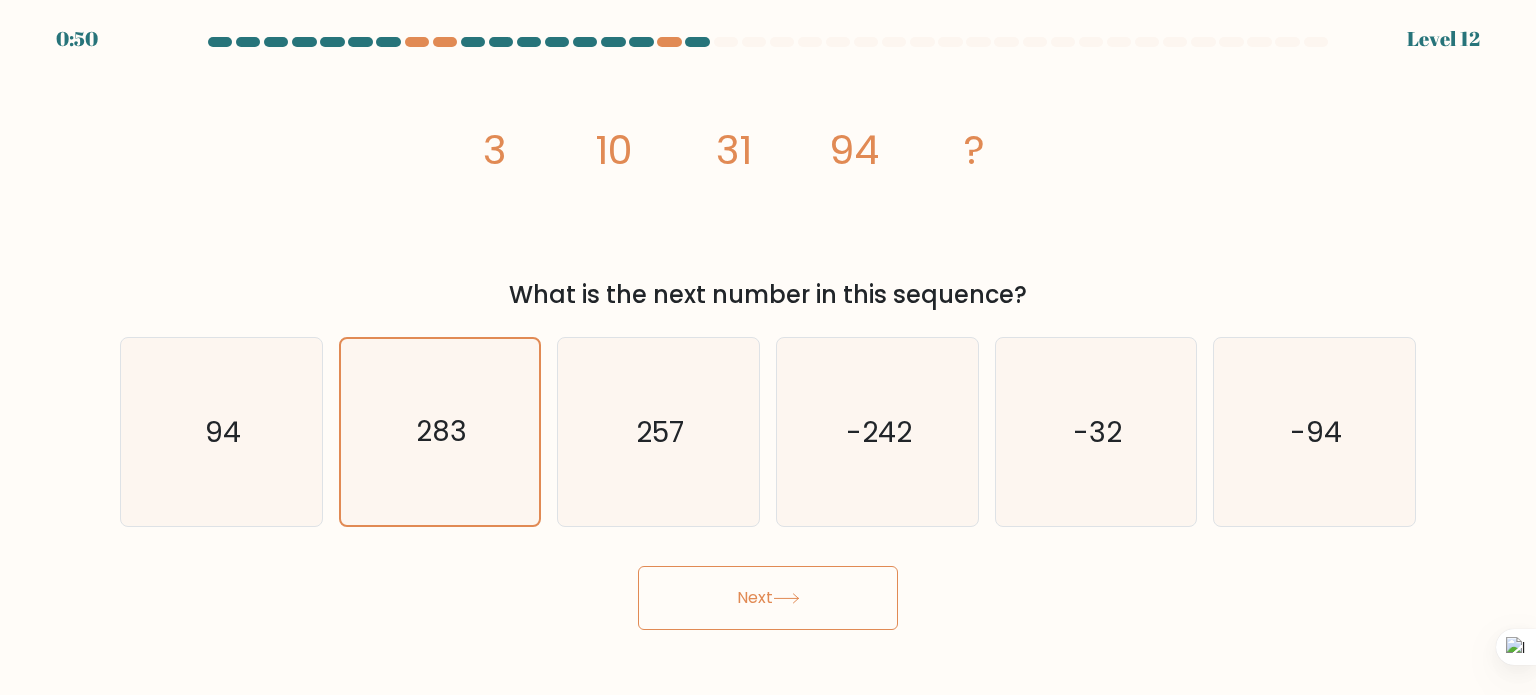 click on "Next" at bounding box center (768, 598) 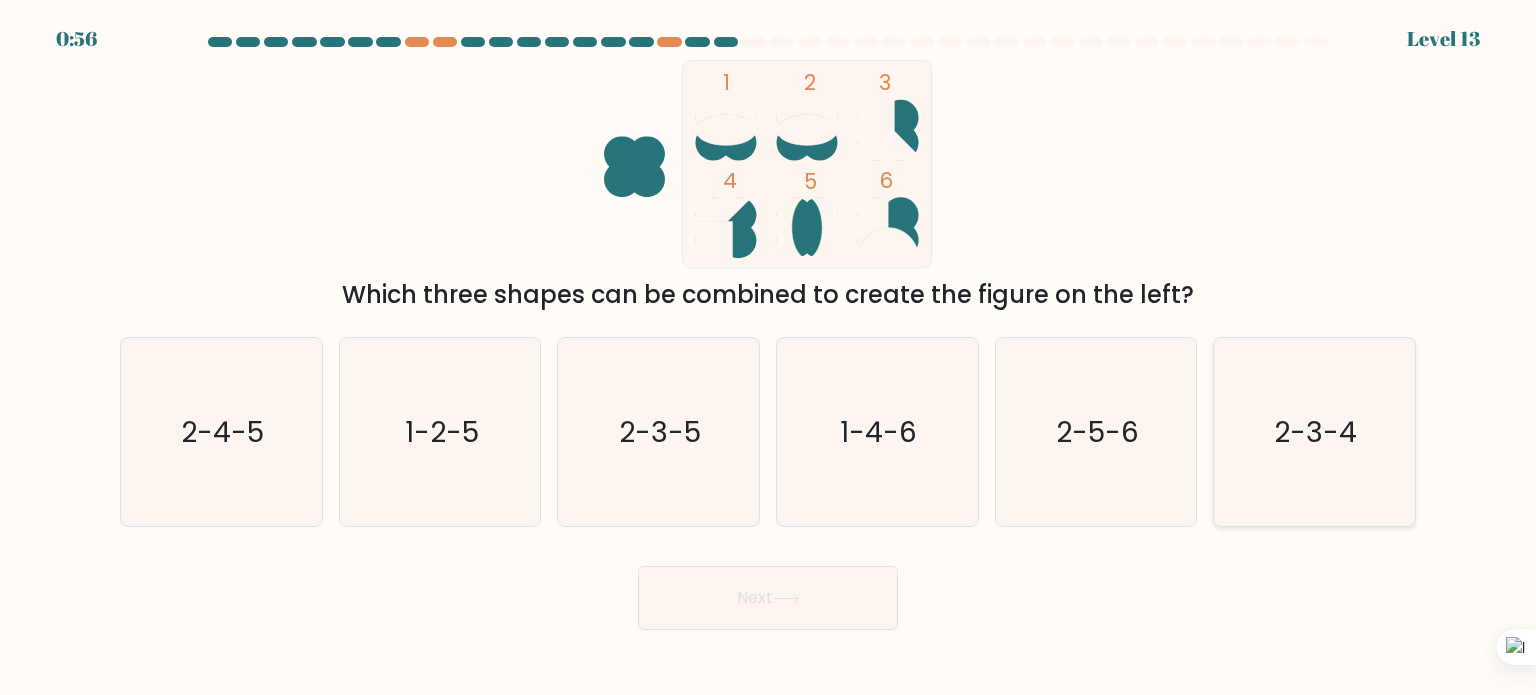 click on "2-3-4" at bounding box center [1316, 431] 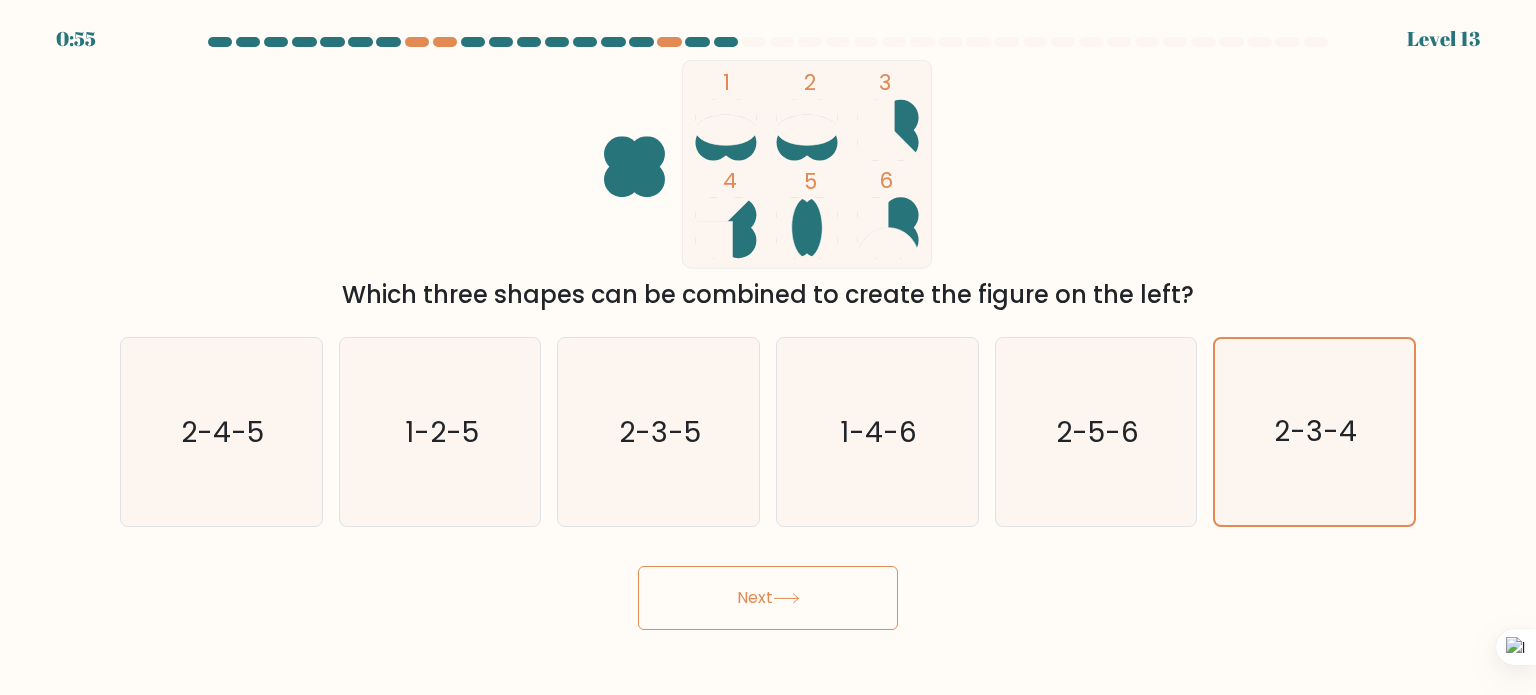 click on "Next" at bounding box center (768, 598) 